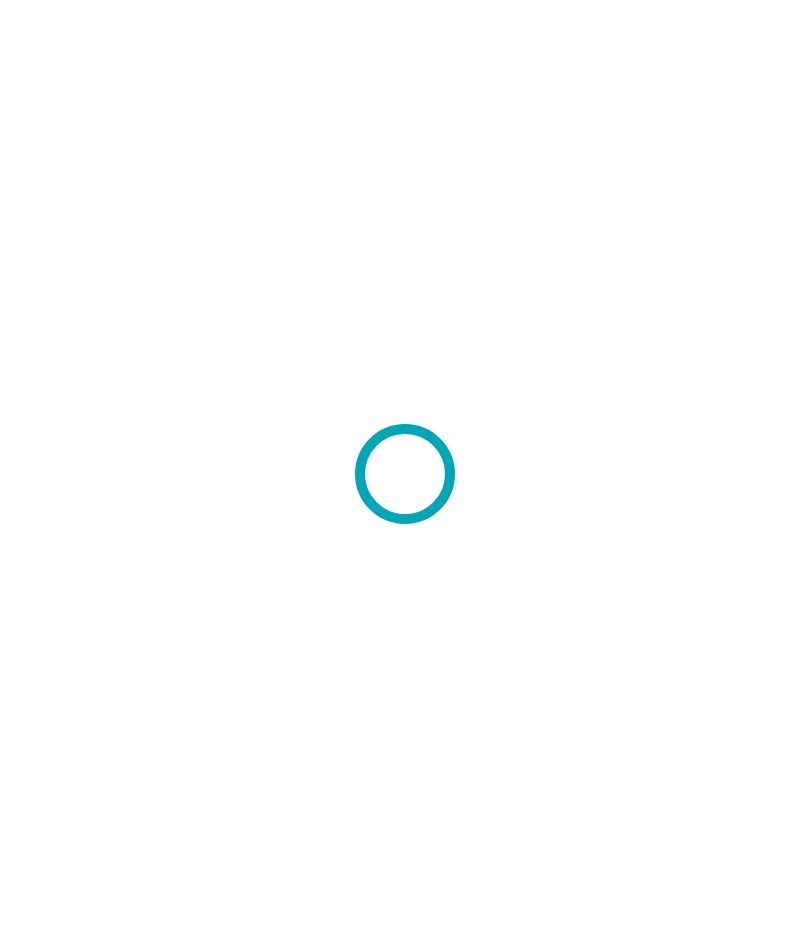 scroll, scrollTop: 0, scrollLeft: 0, axis: both 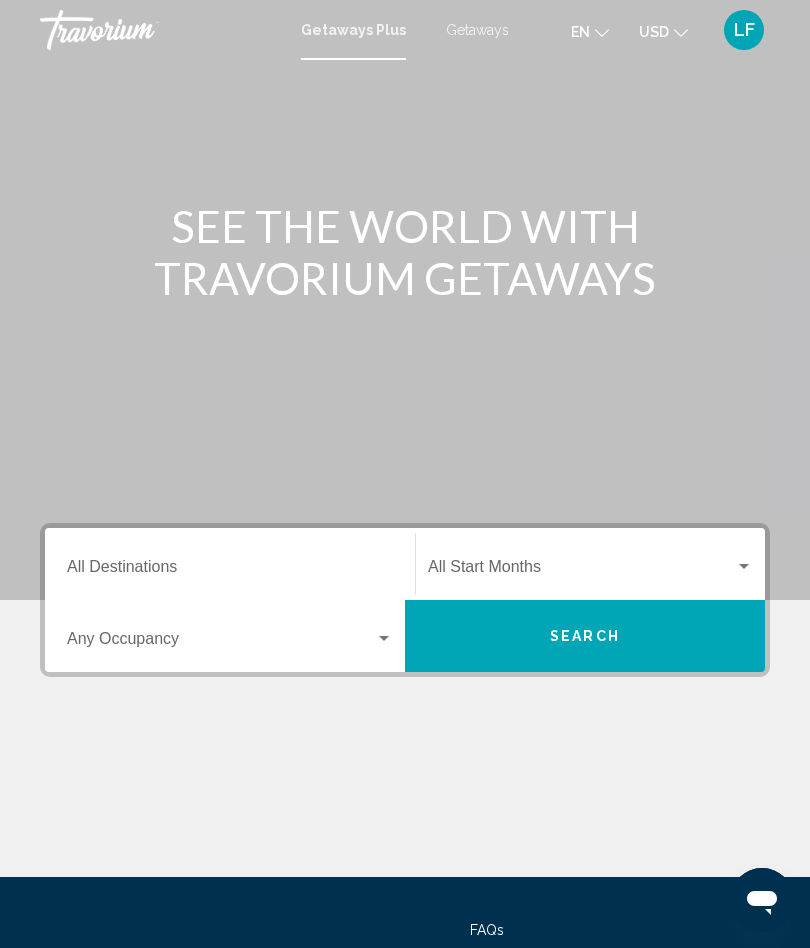 click on "Destination All Destinations" at bounding box center [230, 571] 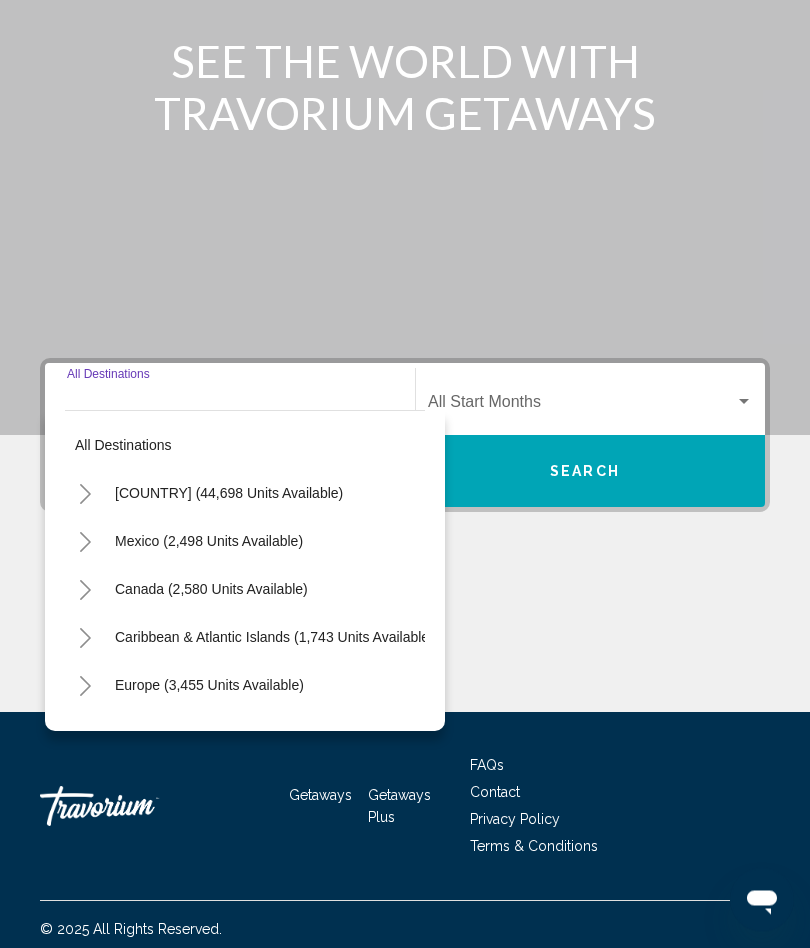 scroll, scrollTop: 174, scrollLeft: 0, axis: vertical 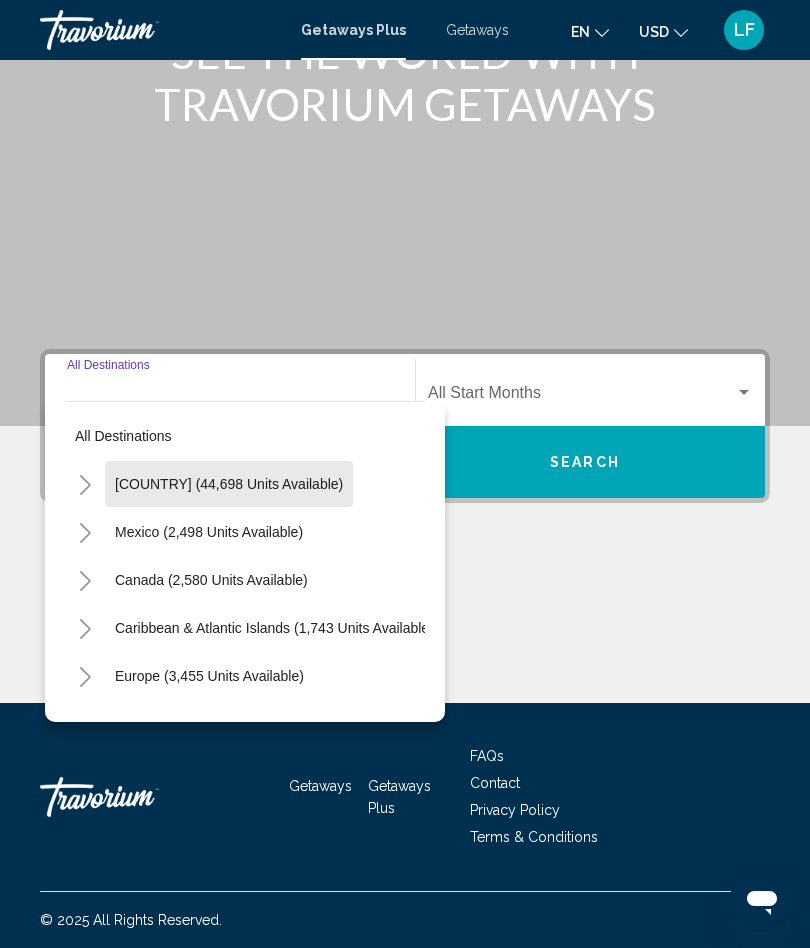click on "[COUNTRY] (44,698 units available)" at bounding box center (209, 532) 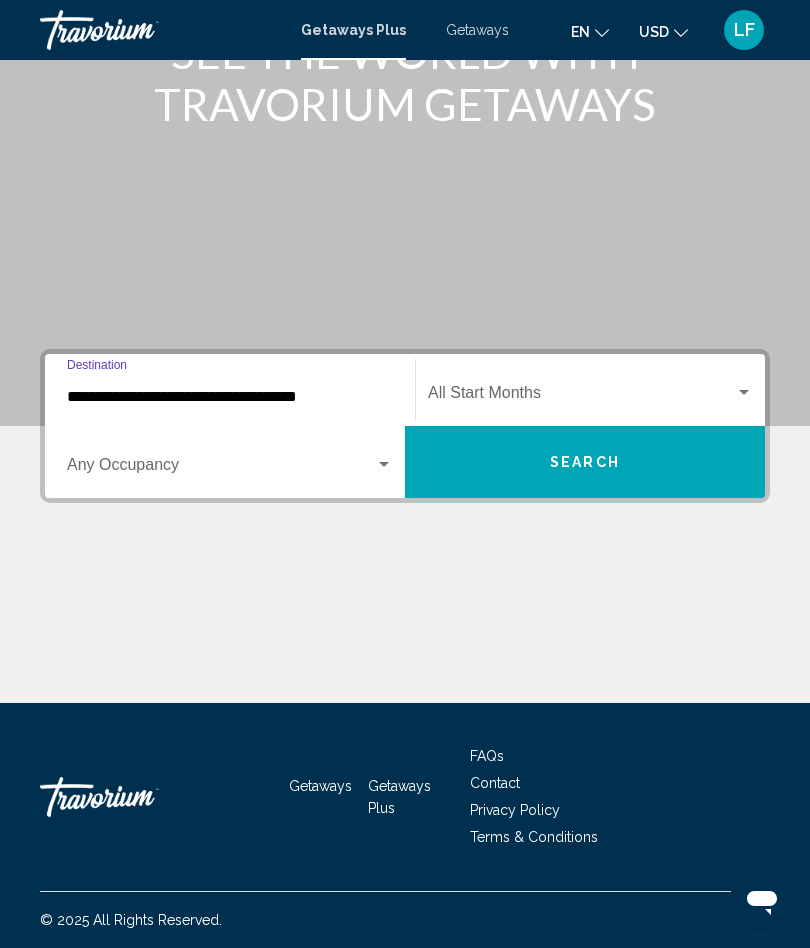 click at bounding box center (581, 397) 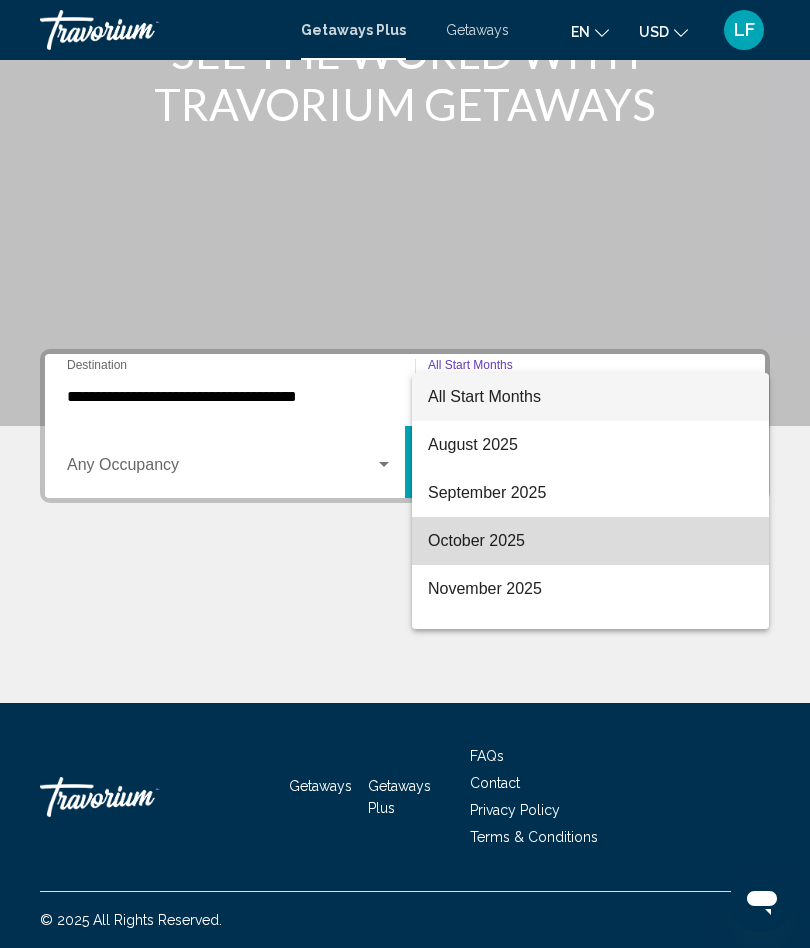 click on "October 2025" at bounding box center [590, 541] 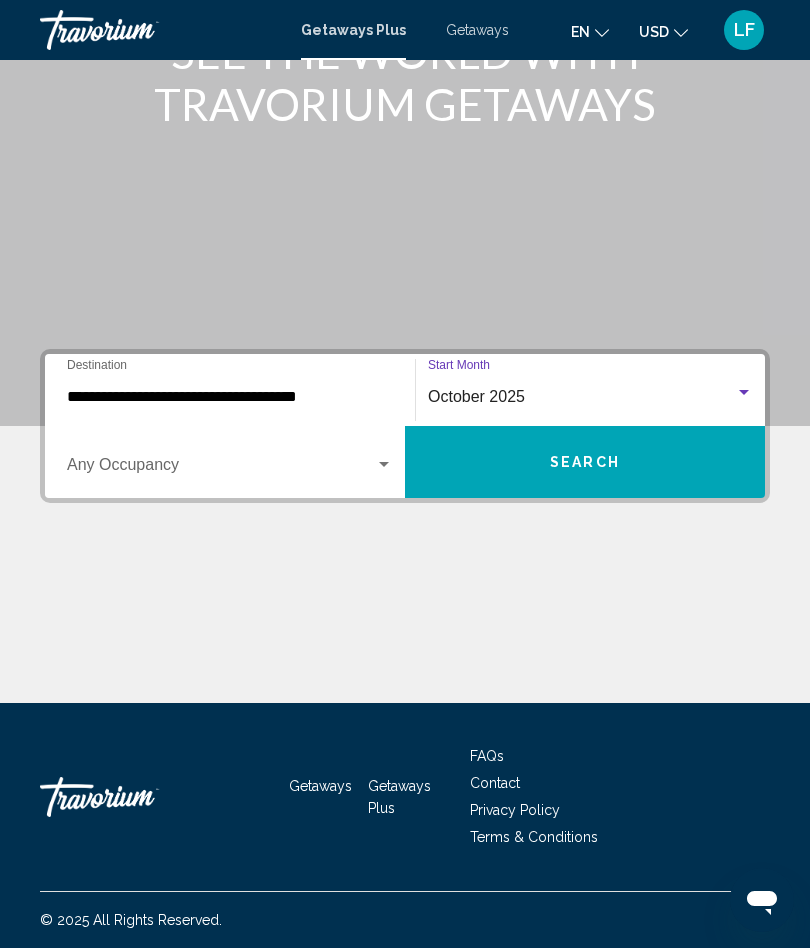 click on "Search" at bounding box center [585, 462] 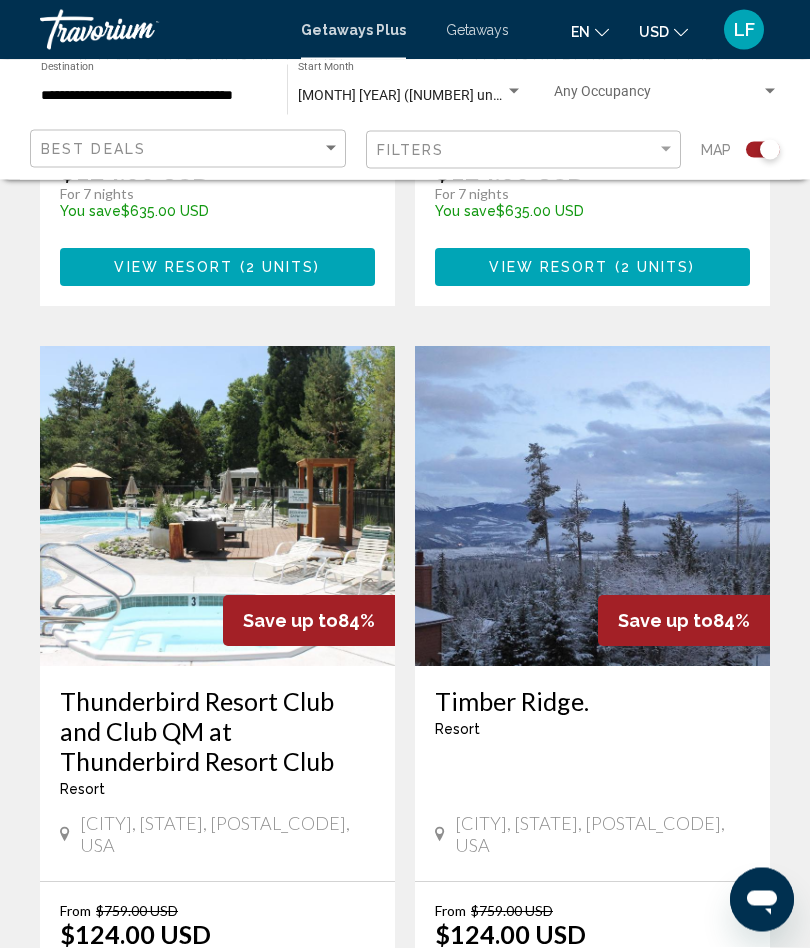 scroll, scrollTop: 3982, scrollLeft: 0, axis: vertical 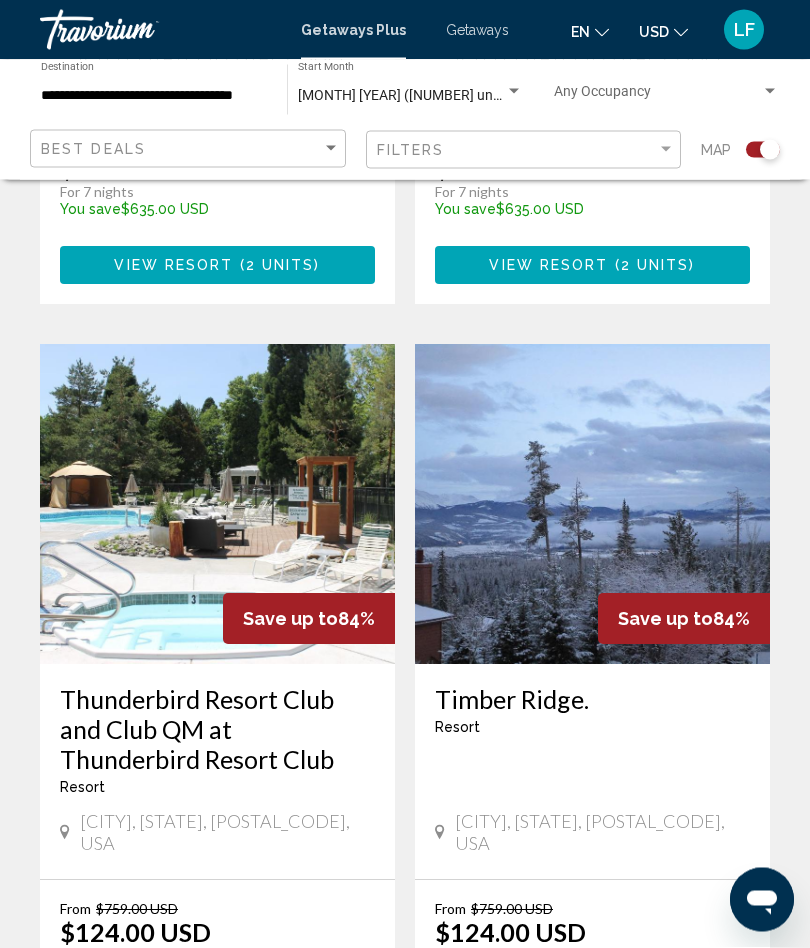 click on "2" at bounding box center [265, 1128] 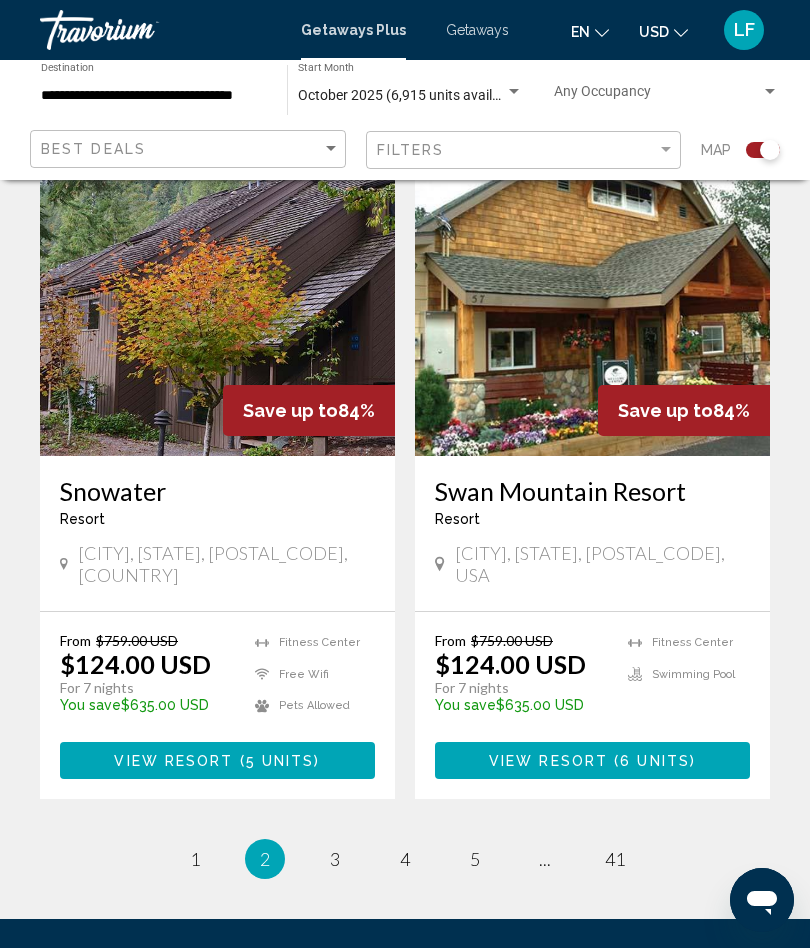 scroll, scrollTop: 4261, scrollLeft: 0, axis: vertical 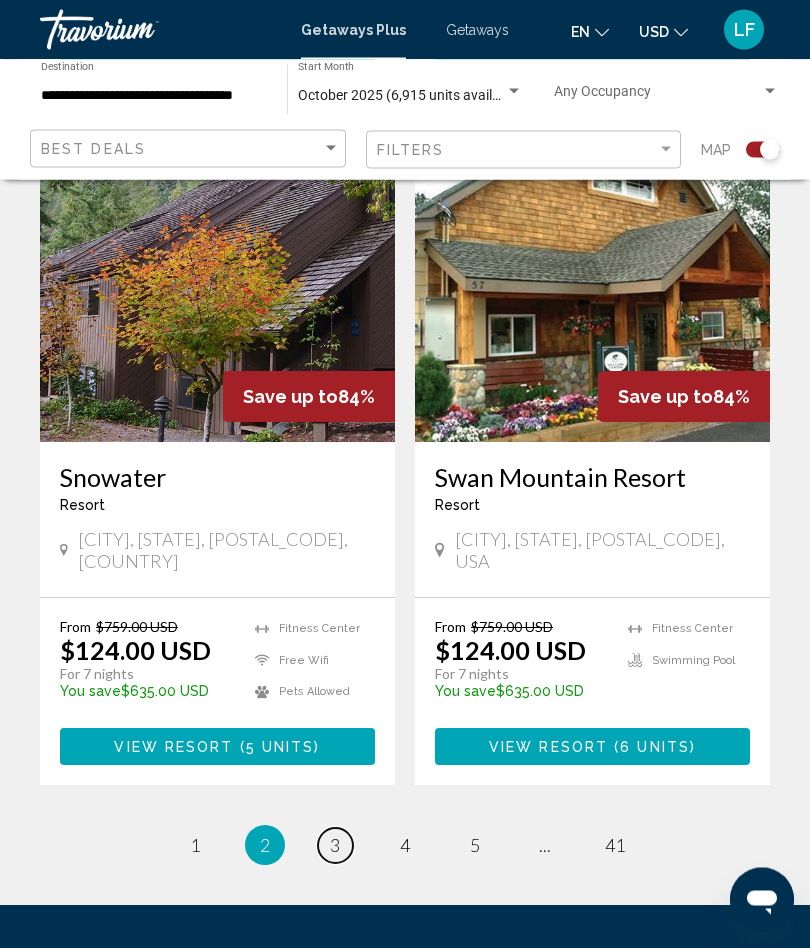 click on "3" at bounding box center [335, 846] 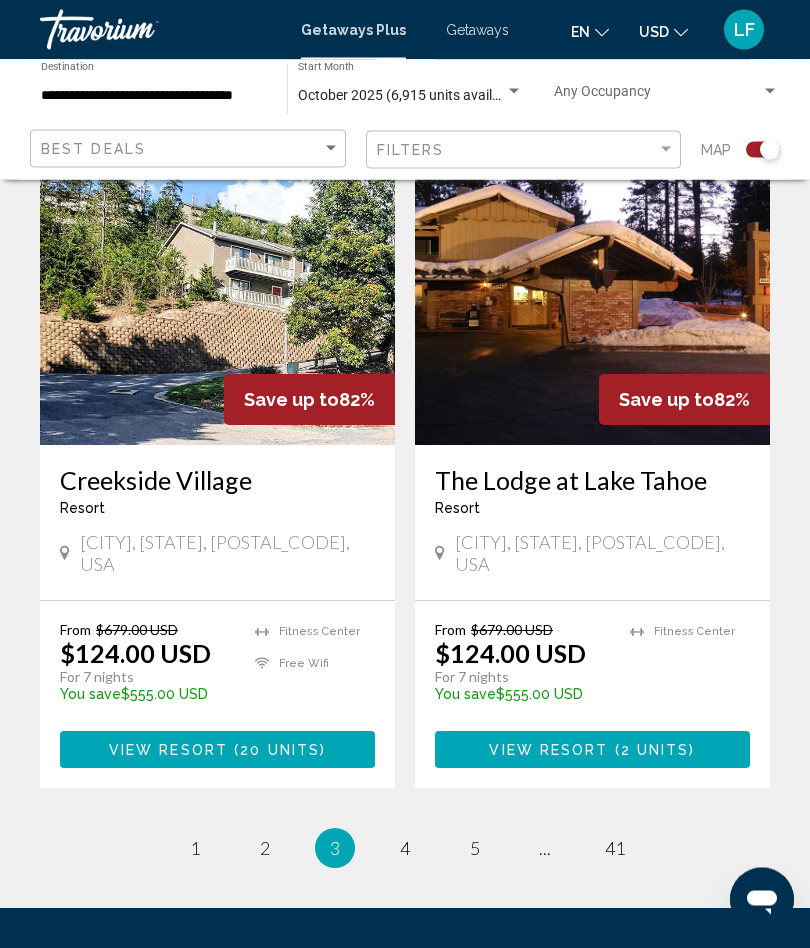 scroll, scrollTop: 4174, scrollLeft: 0, axis: vertical 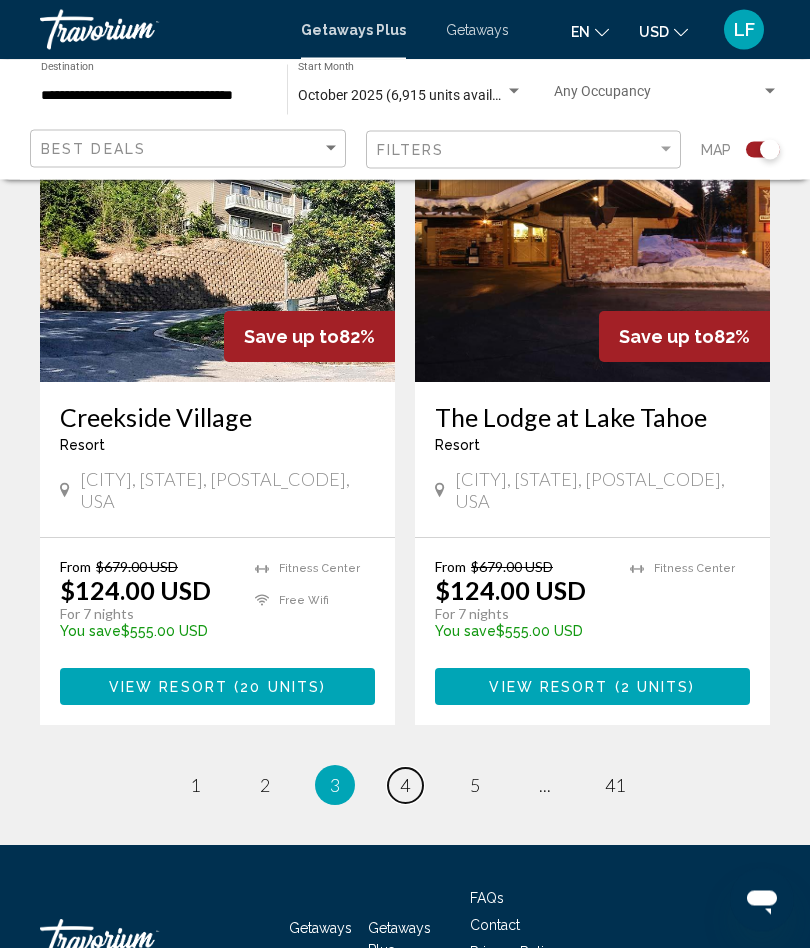 click on "page  4" at bounding box center [405, 786] 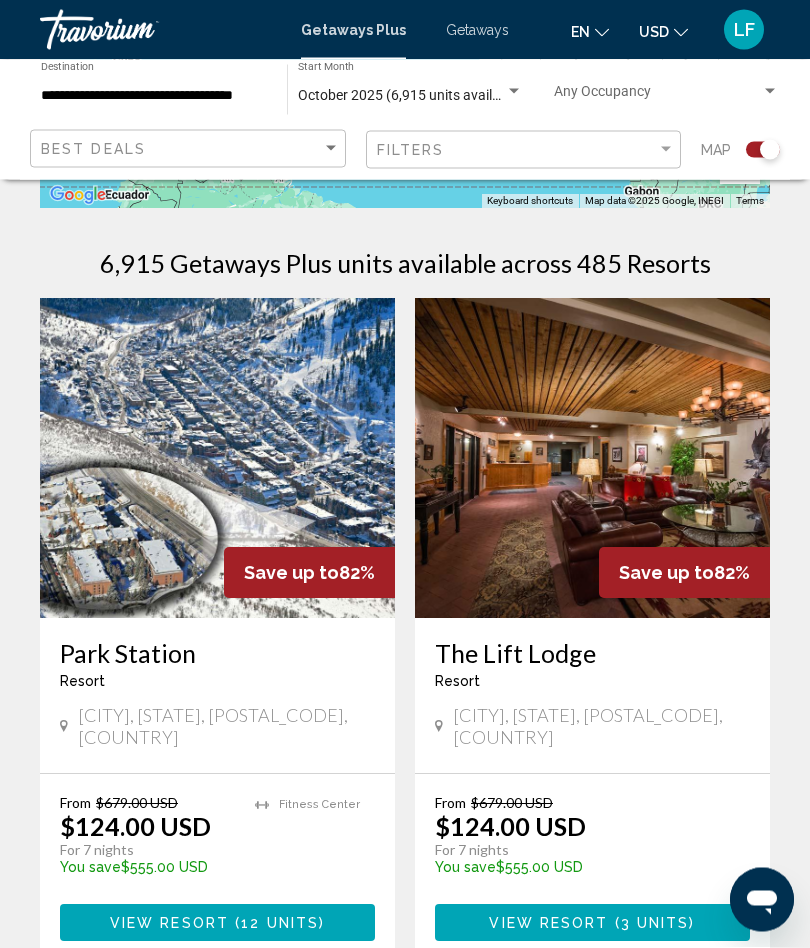 scroll, scrollTop: 393, scrollLeft: 0, axis: vertical 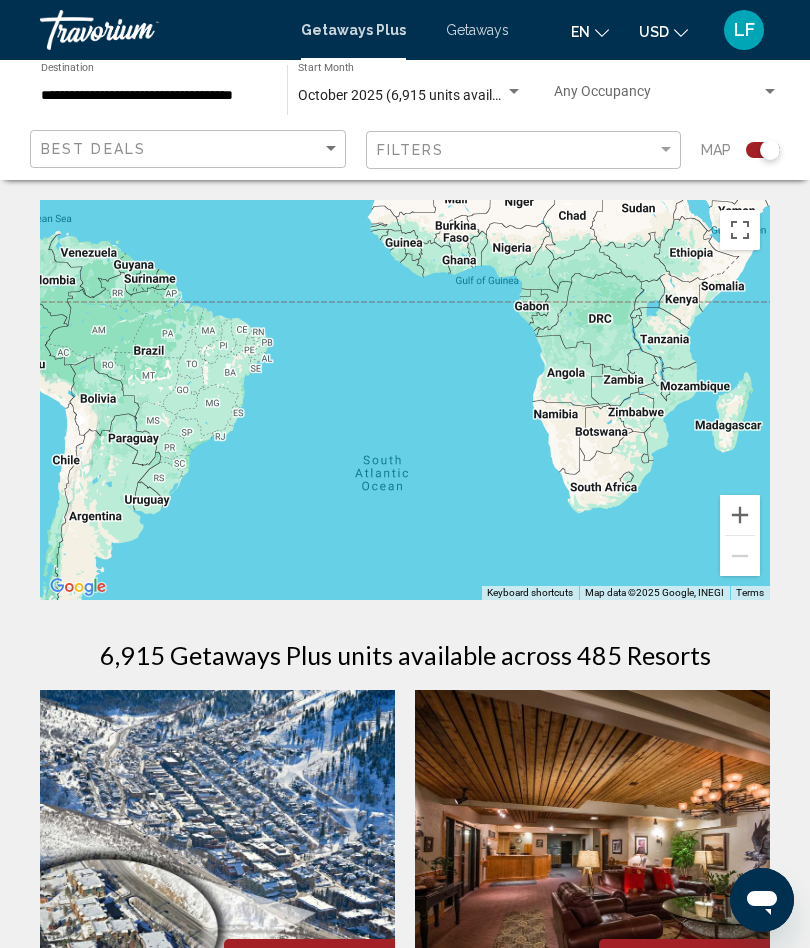click at bounding box center [405, 400] 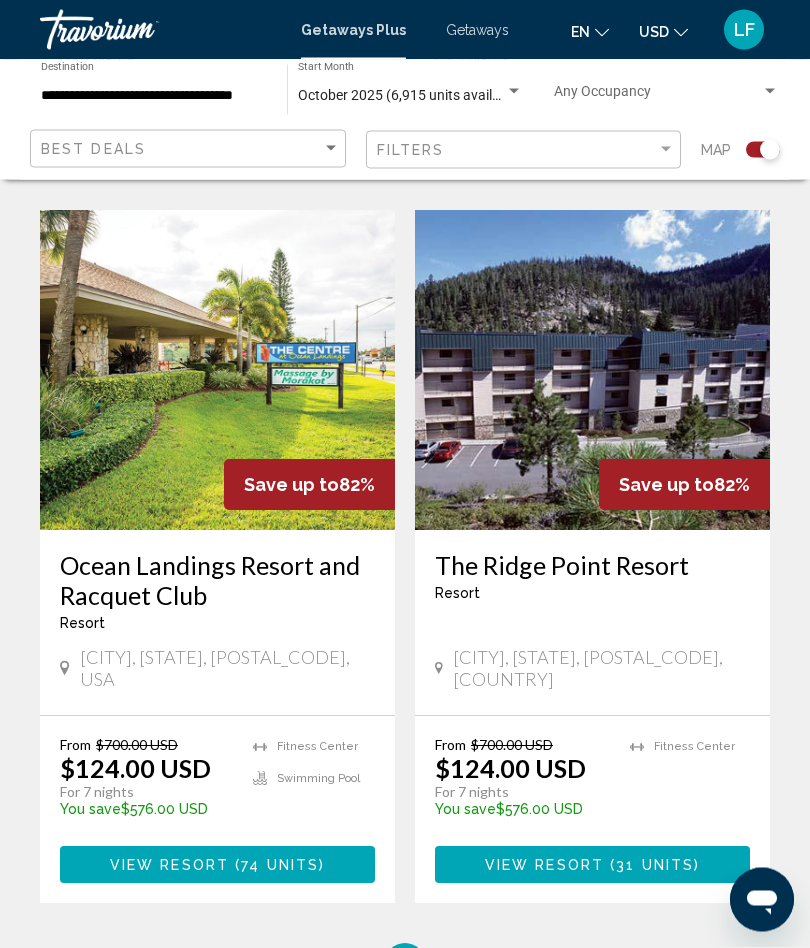 scroll, scrollTop: 3997, scrollLeft: 0, axis: vertical 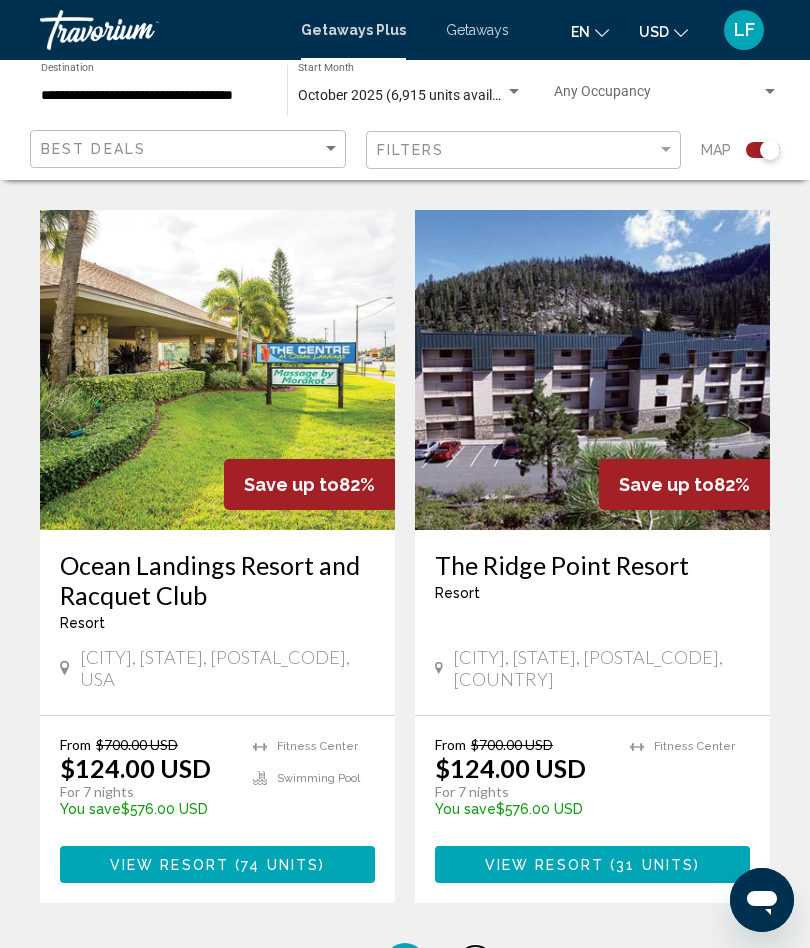 click on "5" at bounding box center (475, 963) 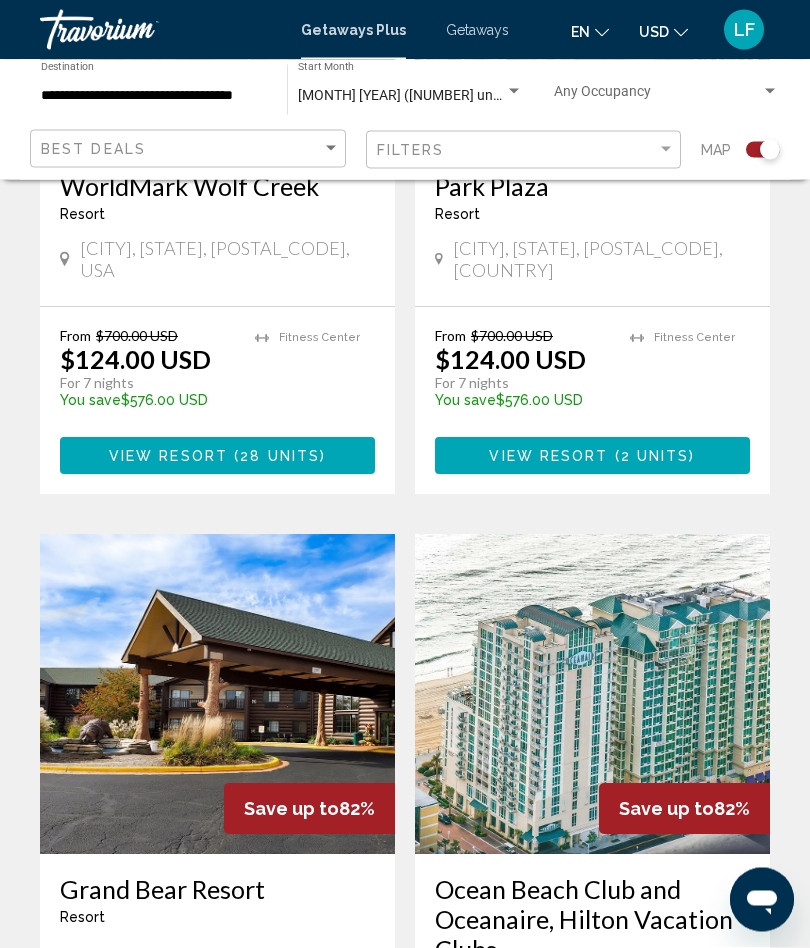 scroll, scrollTop: 2999, scrollLeft: 0, axis: vertical 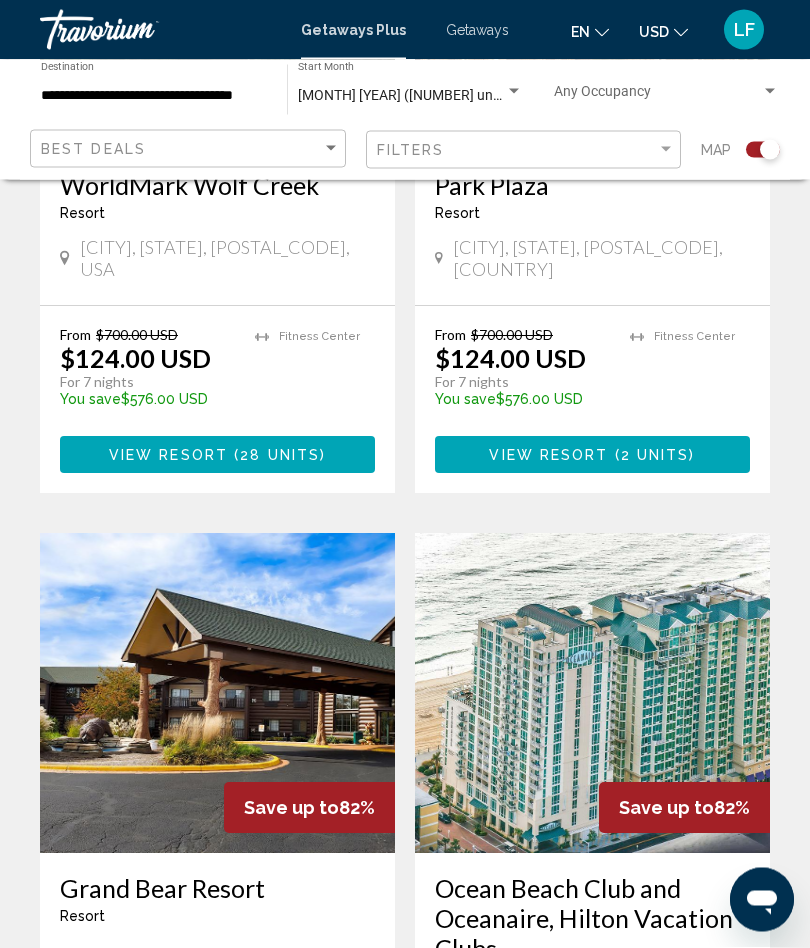 click at bounding box center [592, 694] 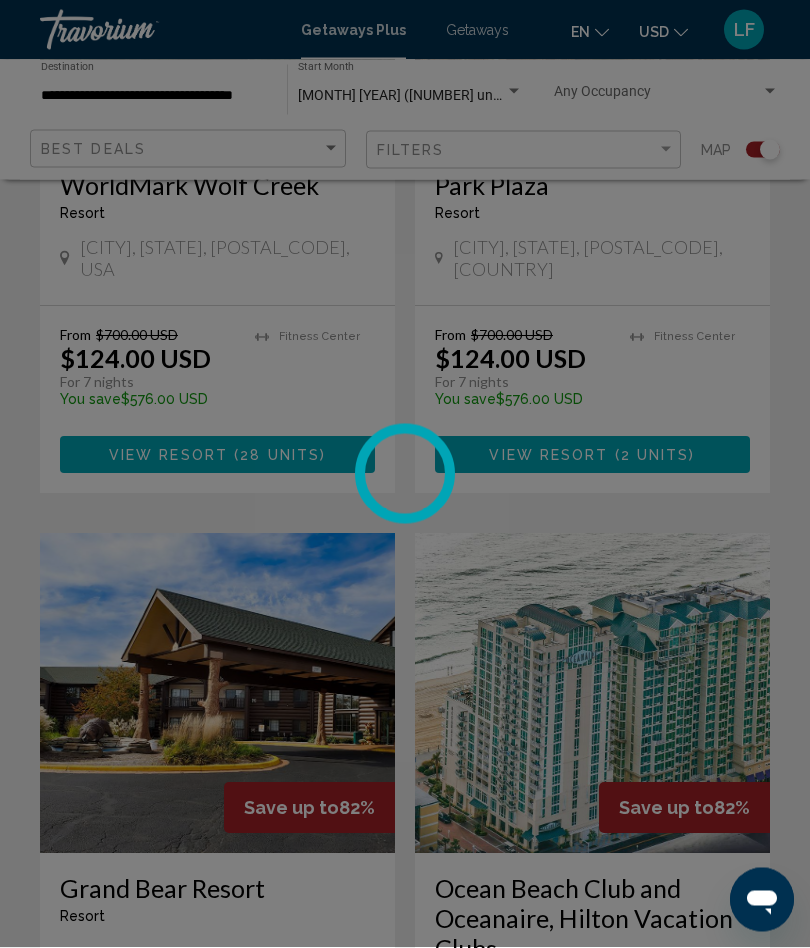 scroll, scrollTop: 3000, scrollLeft: 0, axis: vertical 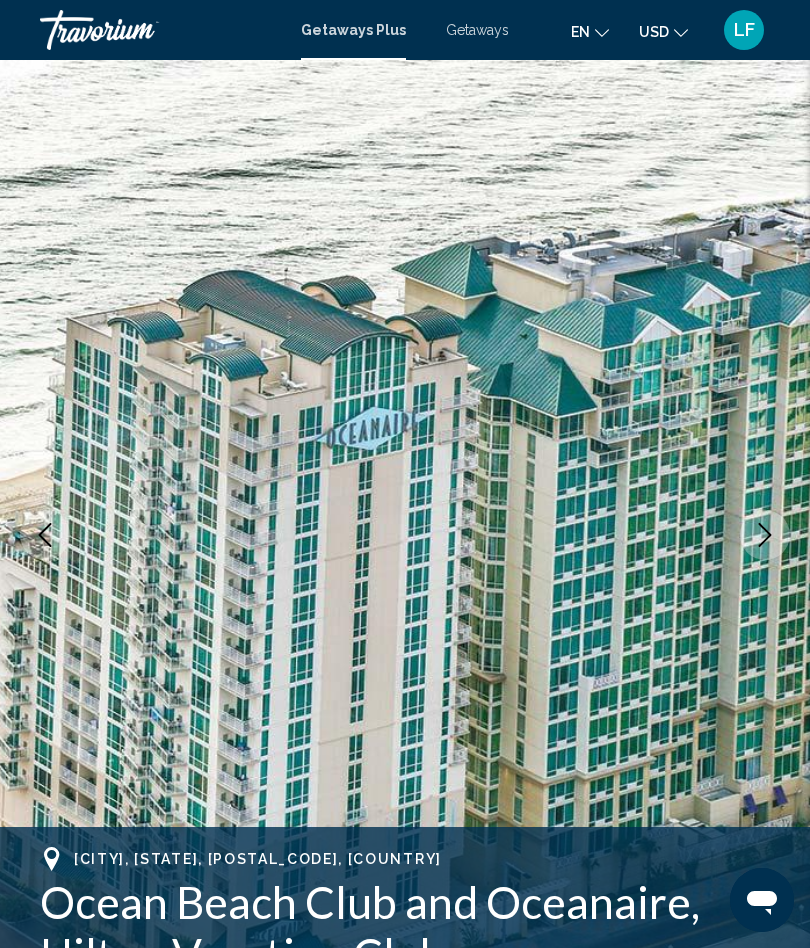 click at bounding box center (765, 535) 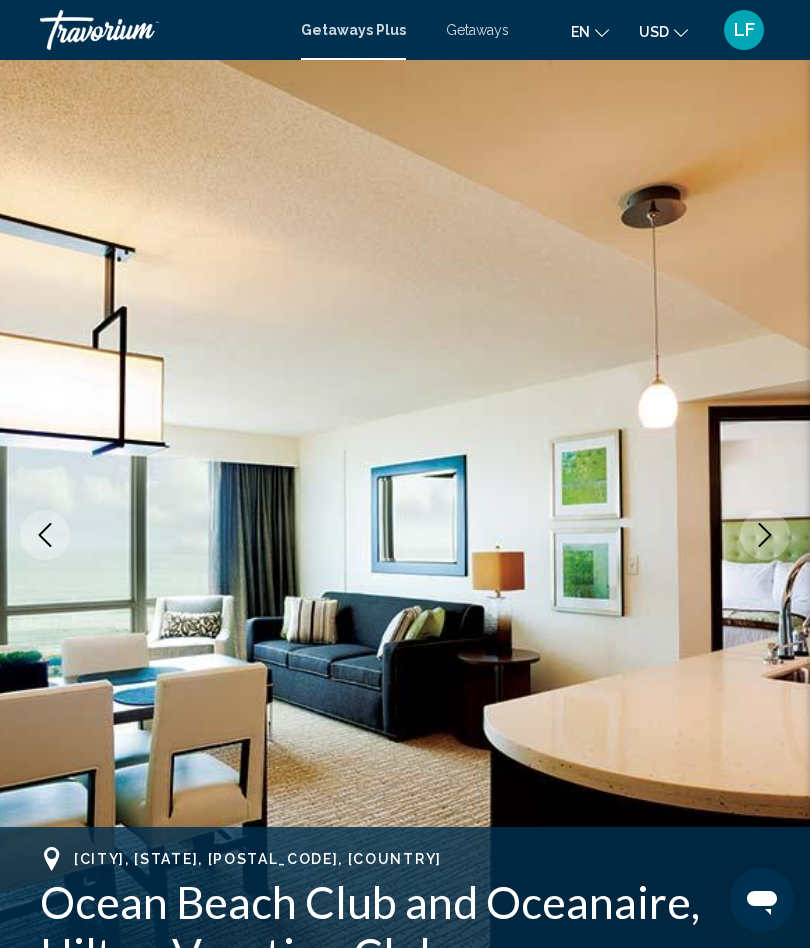 click 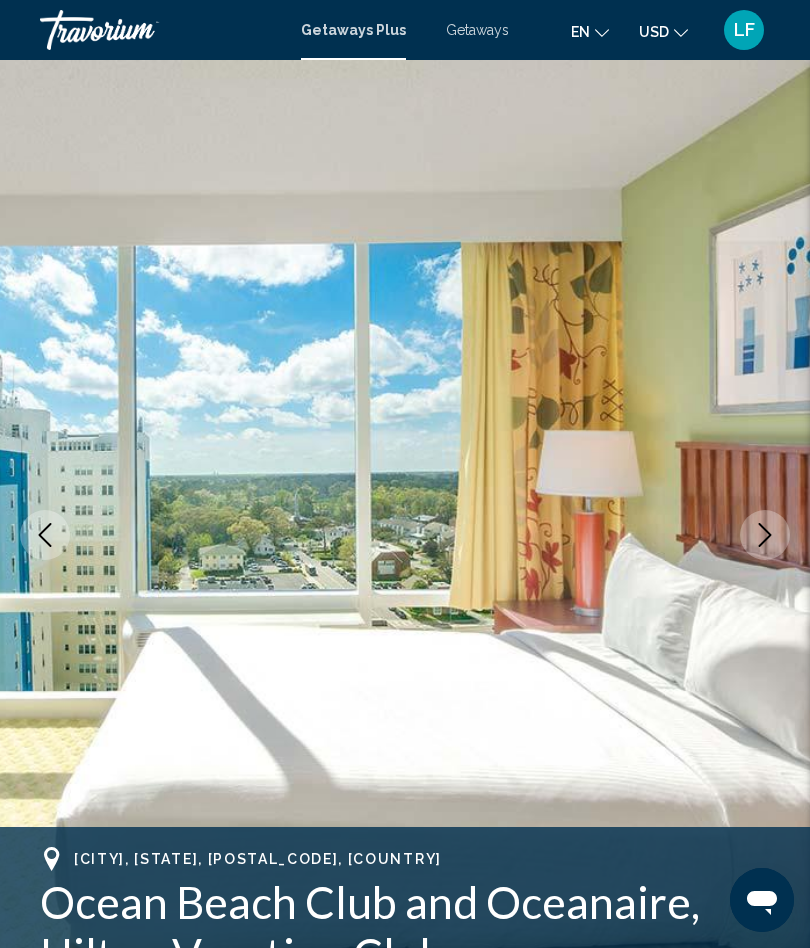 click 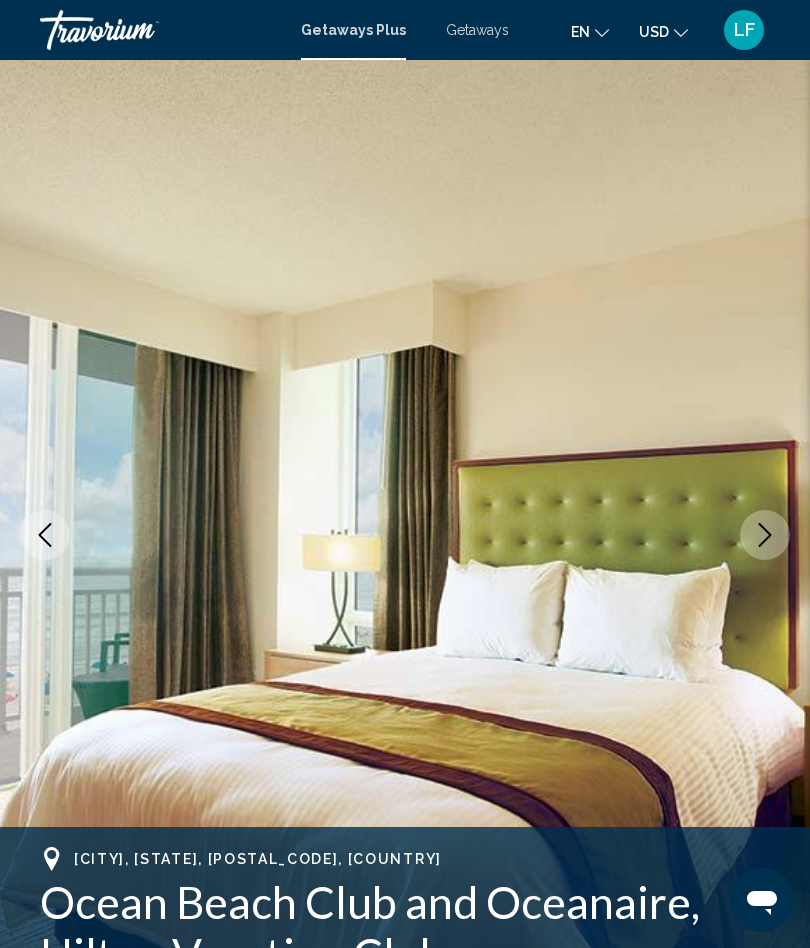 click 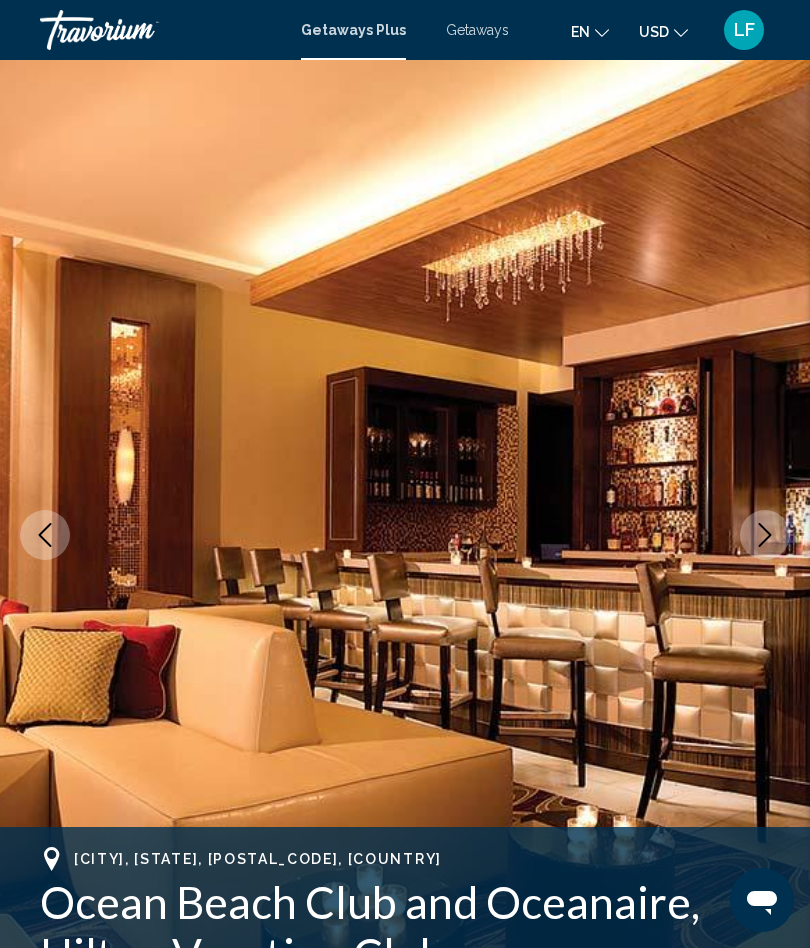 click 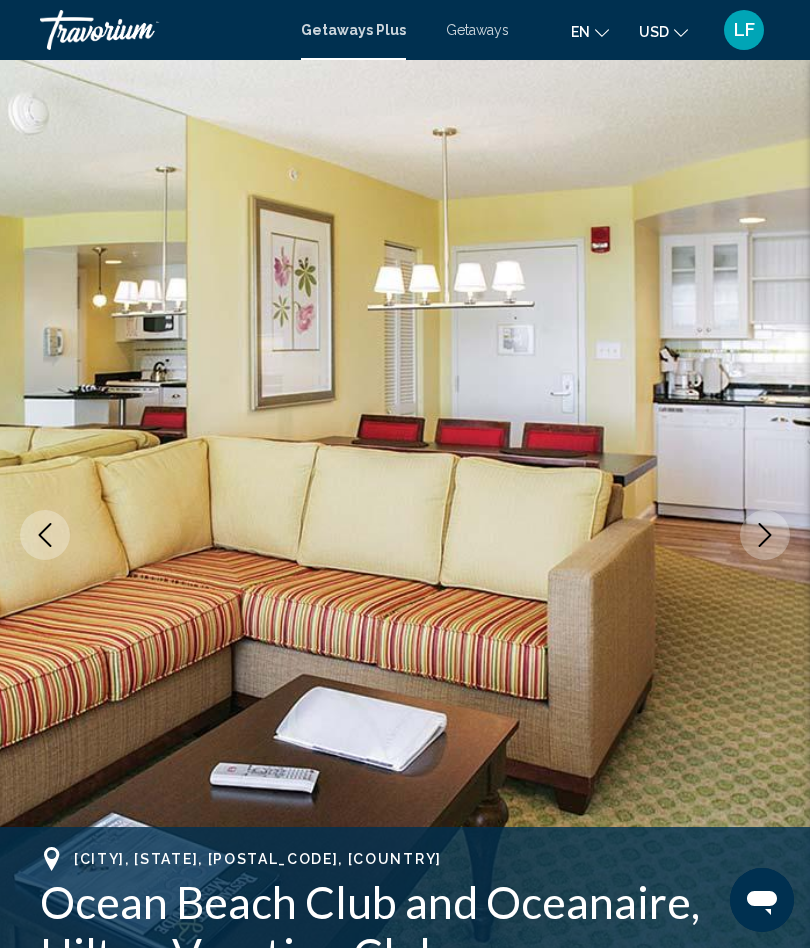 click at bounding box center (405, 535) 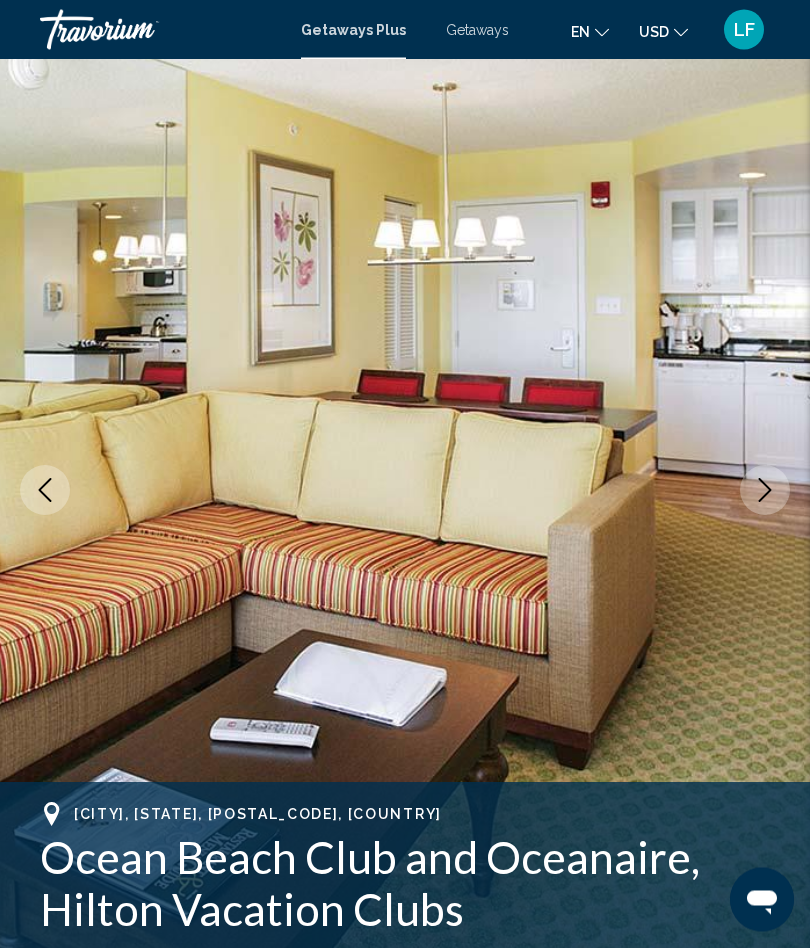 scroll, scrollTop: 0, scrollLeft: 0, axis: both 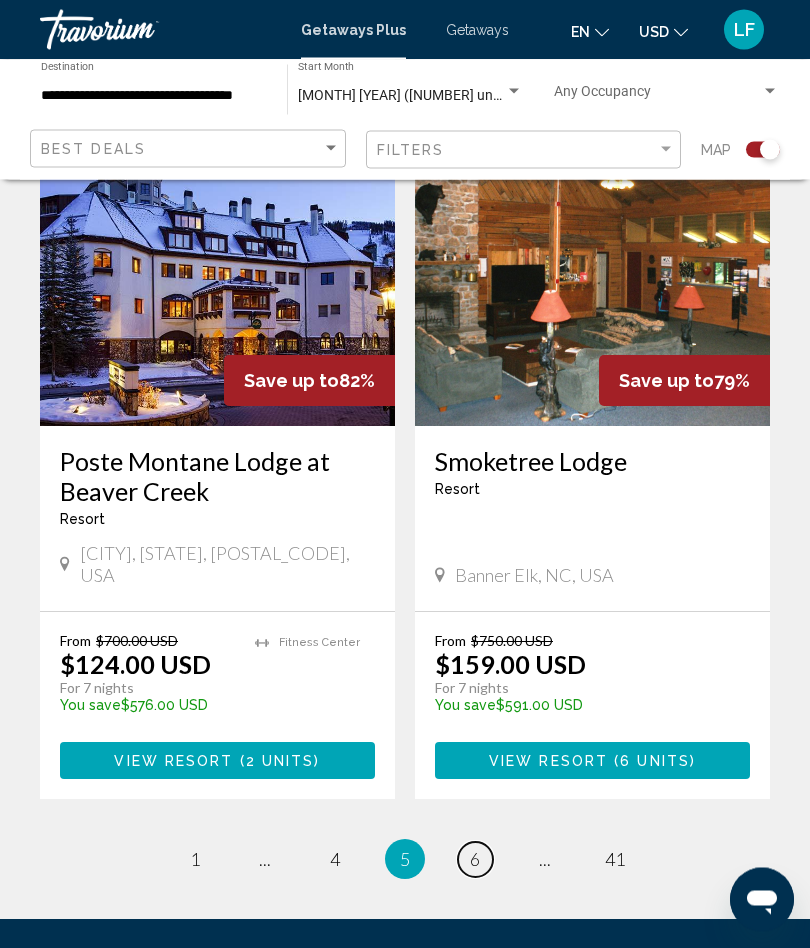 click on "6" at bounding box center [475, 860] 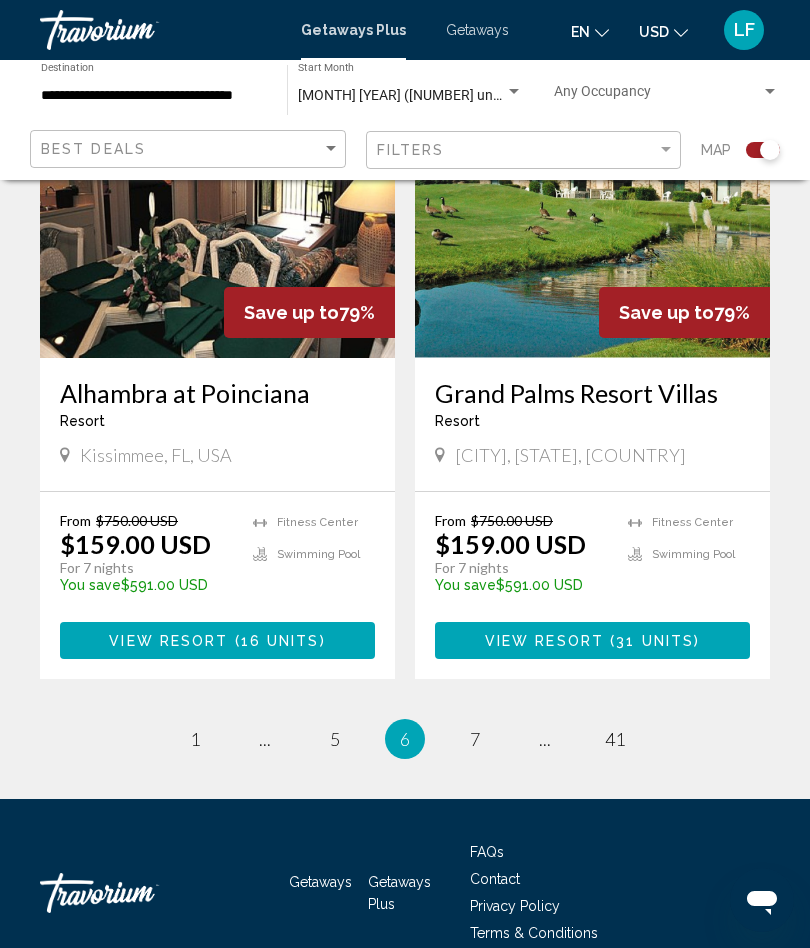 scroll, scrollTop: 4208, scrollLeft: 0, axis: vertical 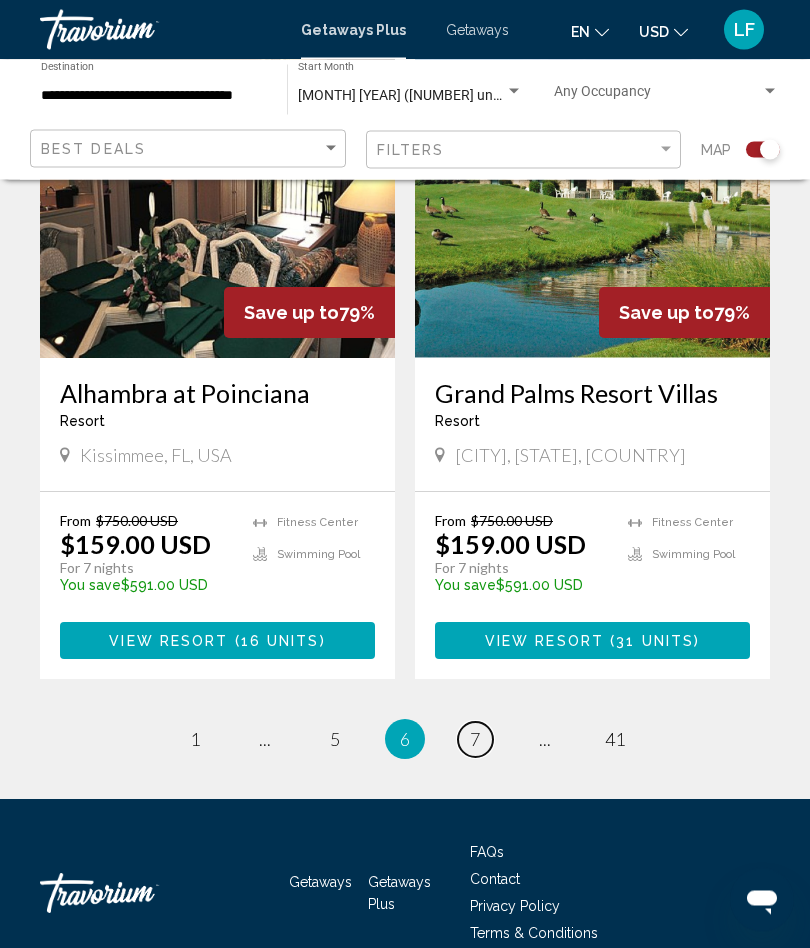 click on "7" at bounding box center [475, 740] 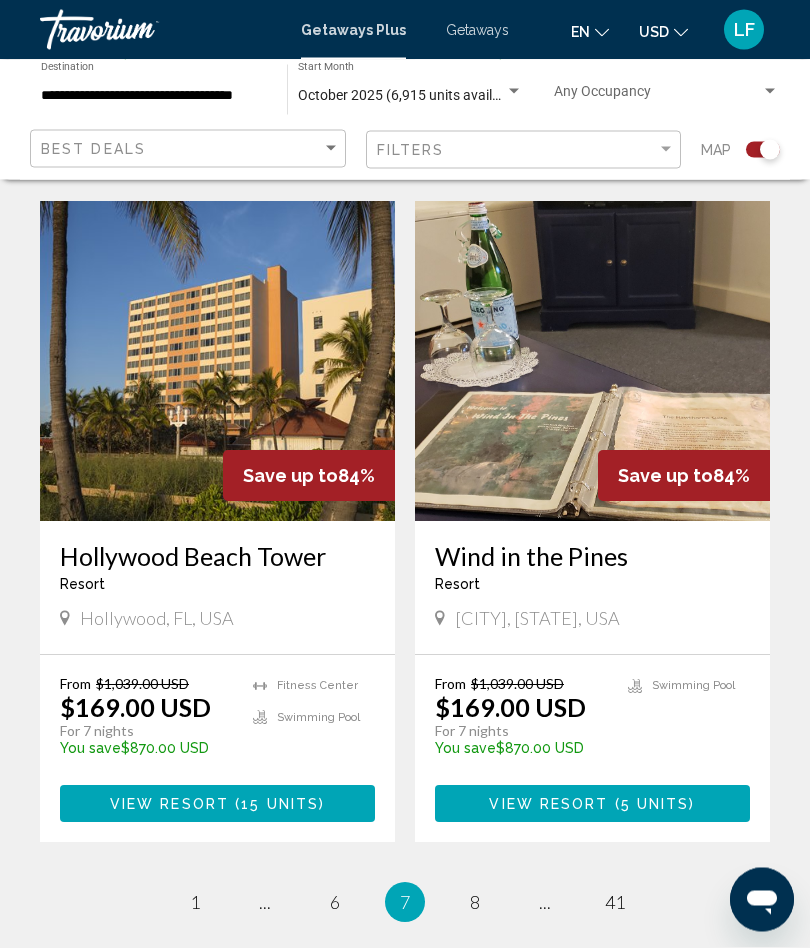 scroll, scrollTop: 3926, scrollLeft: 0, axis: vertical 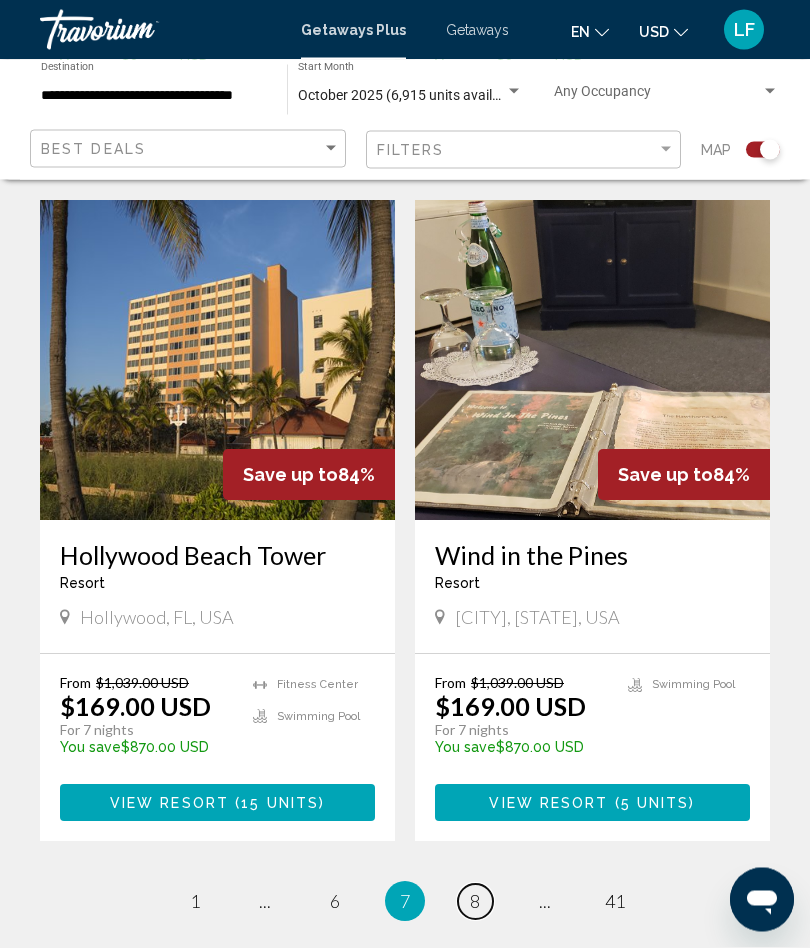 click on "page  8" at bounding box center (475, 902) 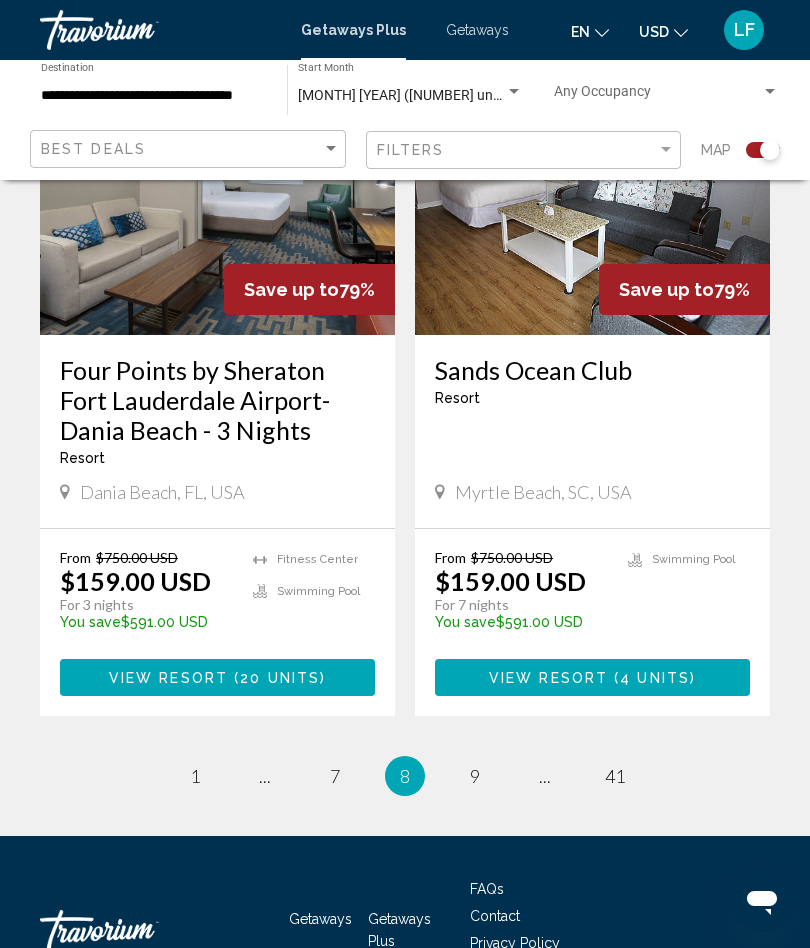 scroll, scrollTop: 4288, scrollLeft: 0, axis: vertical 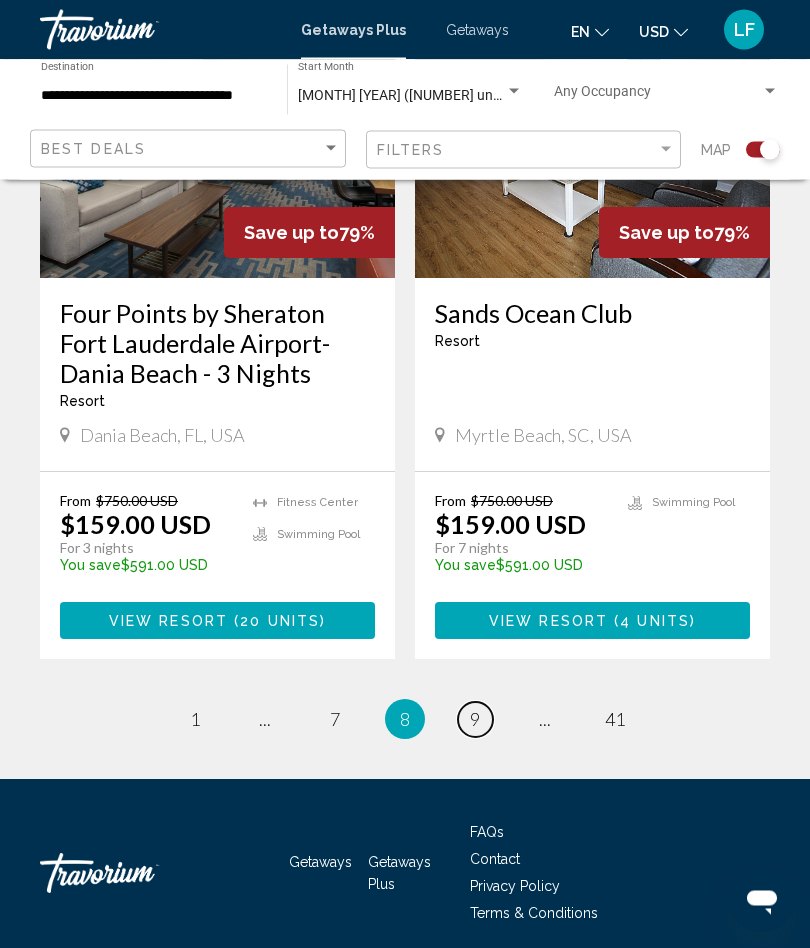 click on "9" at bounding box center (475, 720) 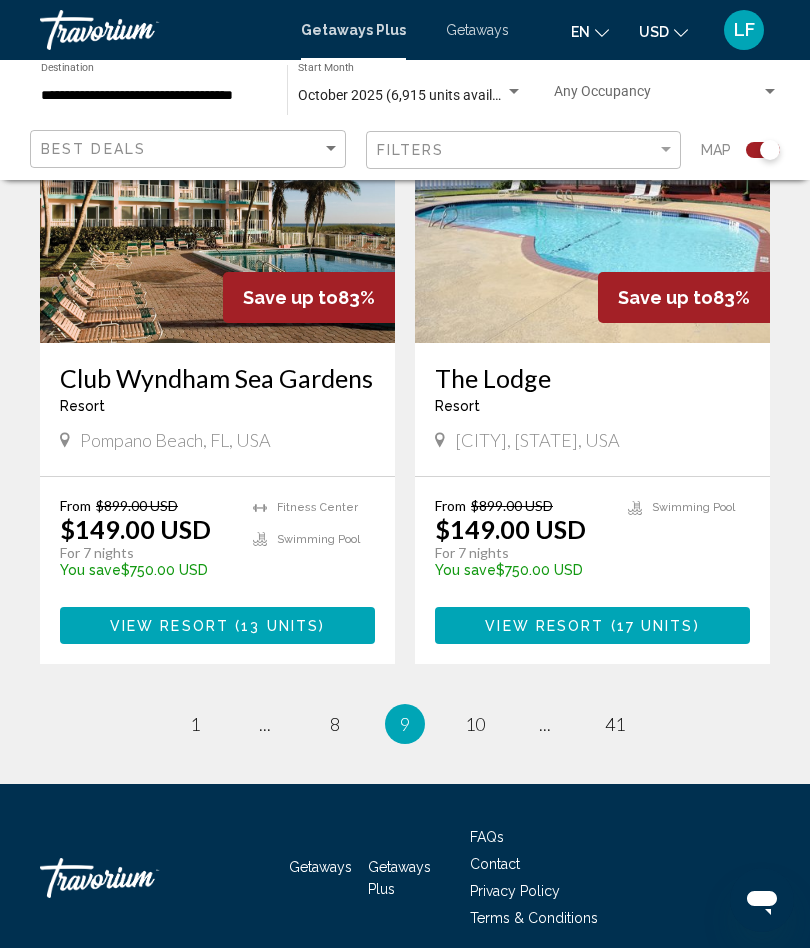 scroll, scrollTop: 4138, scrollLeft: 0, axis: vertical 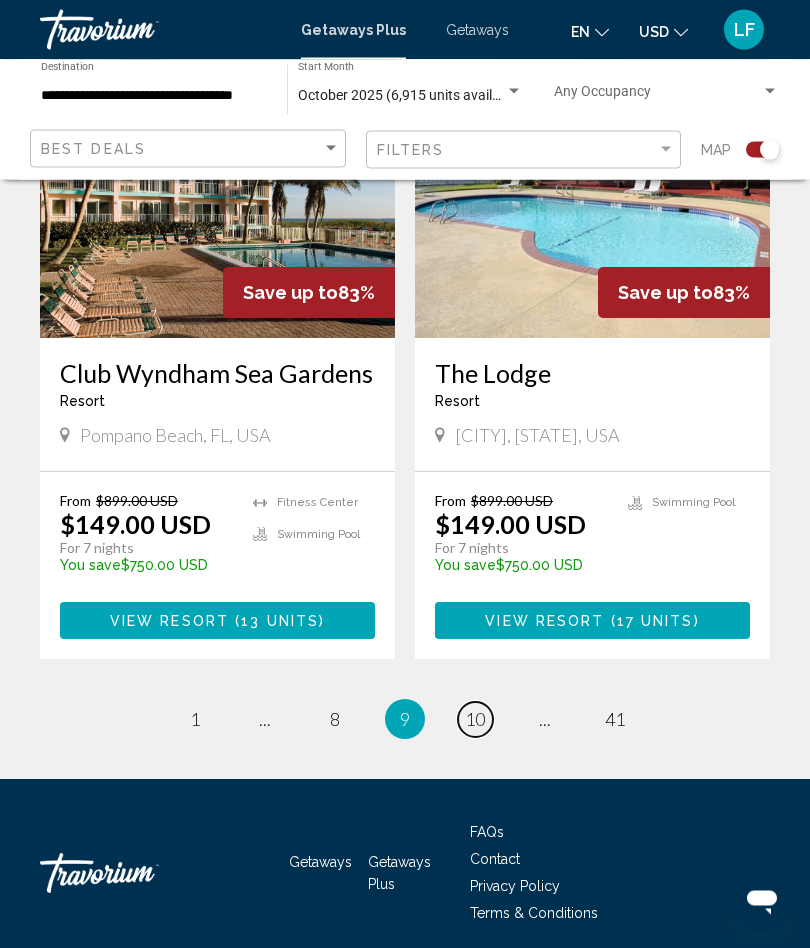 click on "page  10" at bounding box center (475, 720) 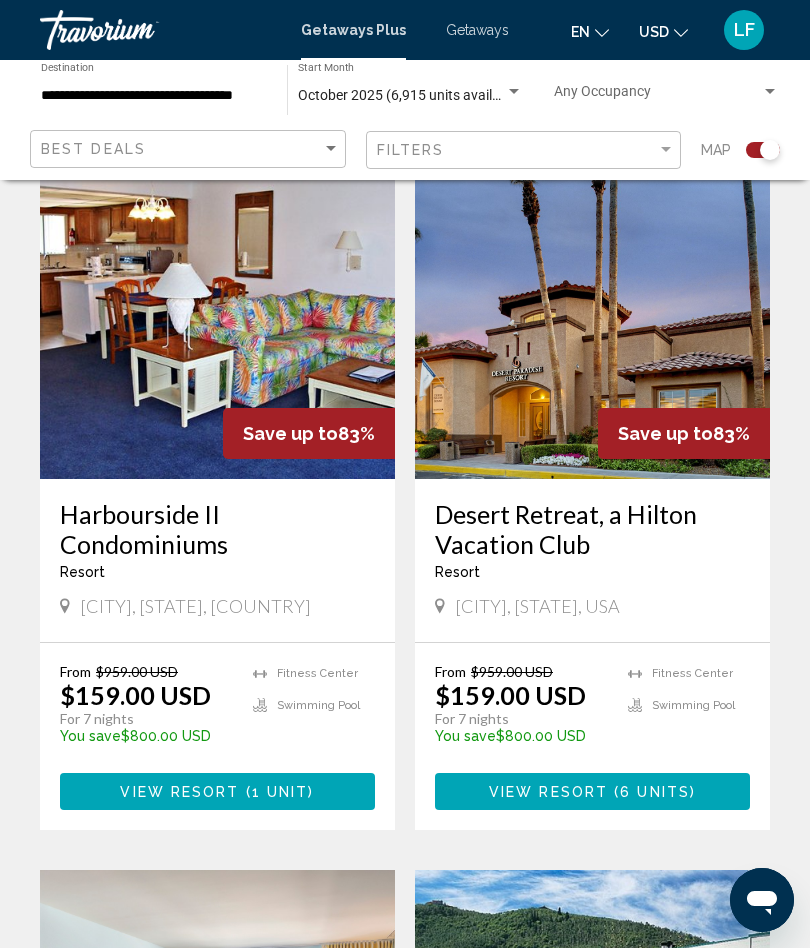 scroll, scrollTop: 530, scrollLeft: 0, axis: vertical 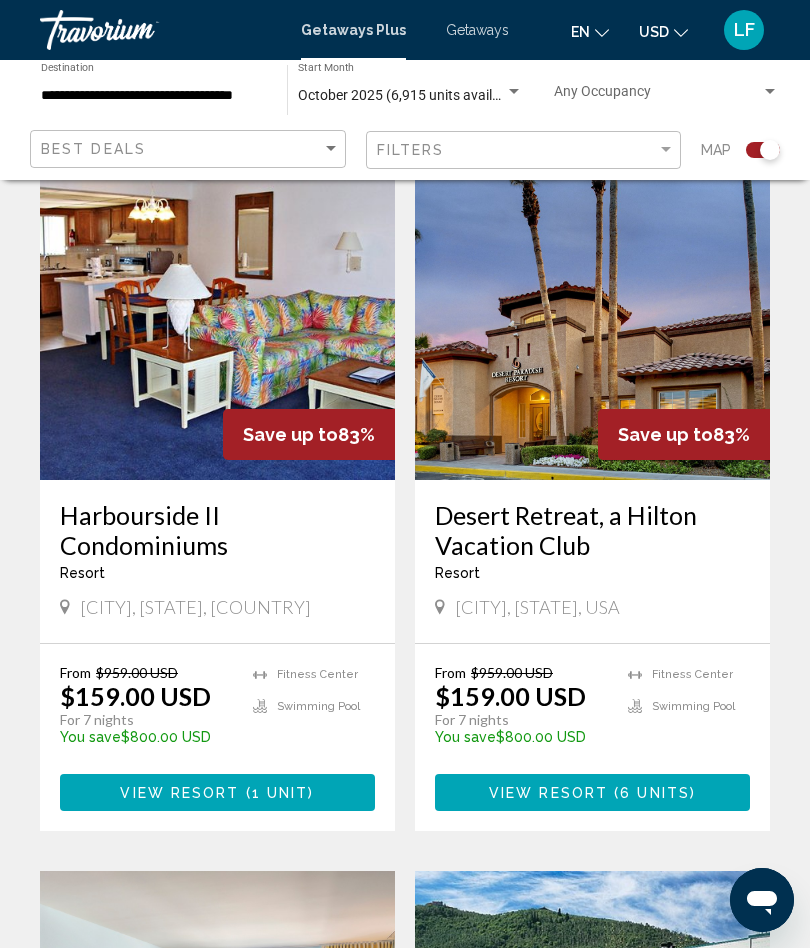 click at bounding box center (592, 320) 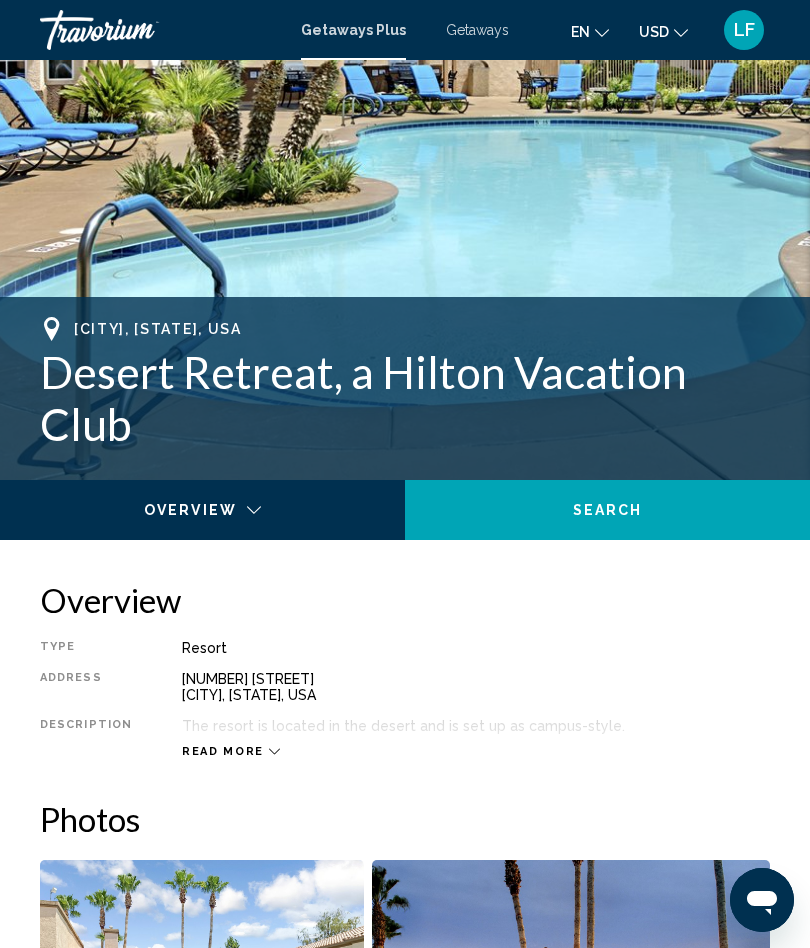 scroll, scrollTop: 0, scrollLeft: 0, axis: both 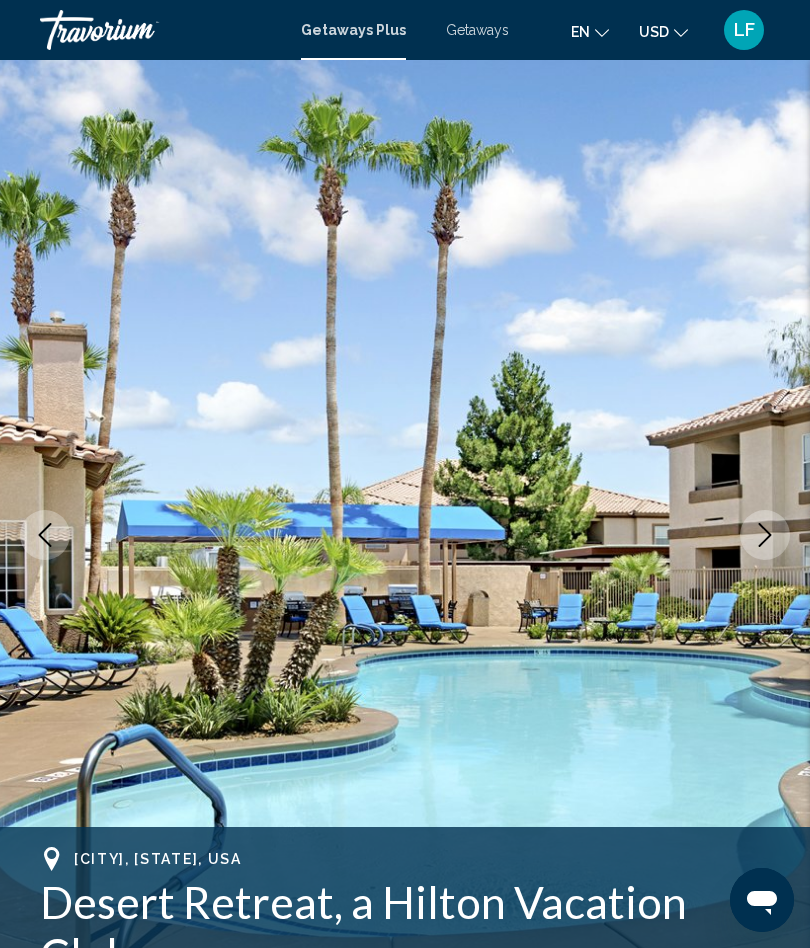 click 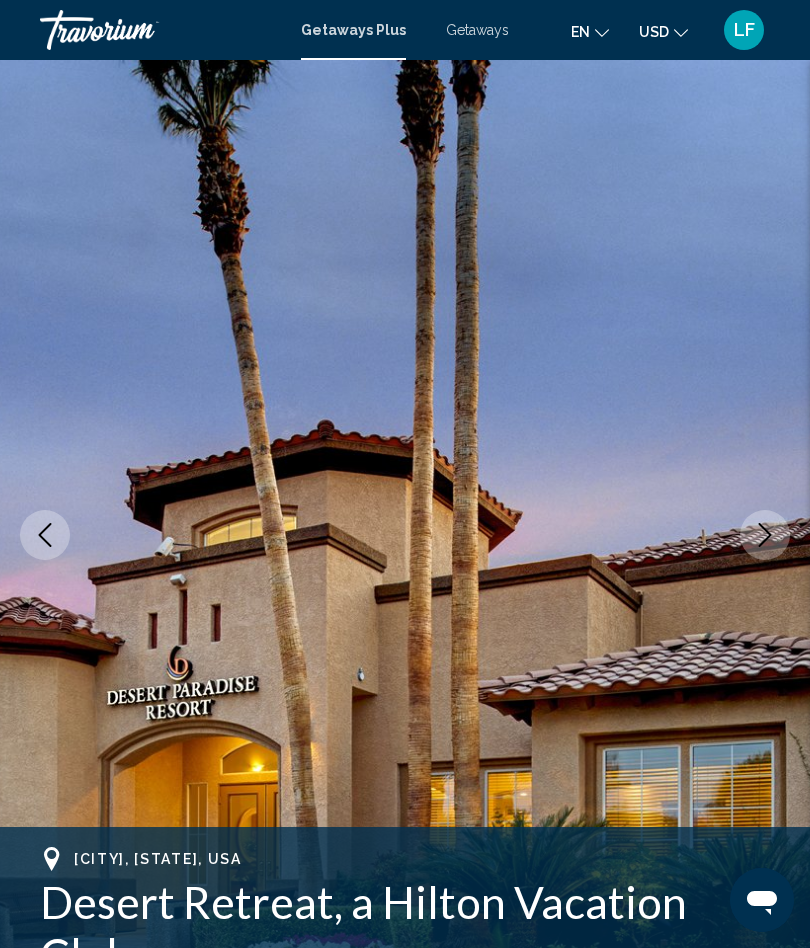 click 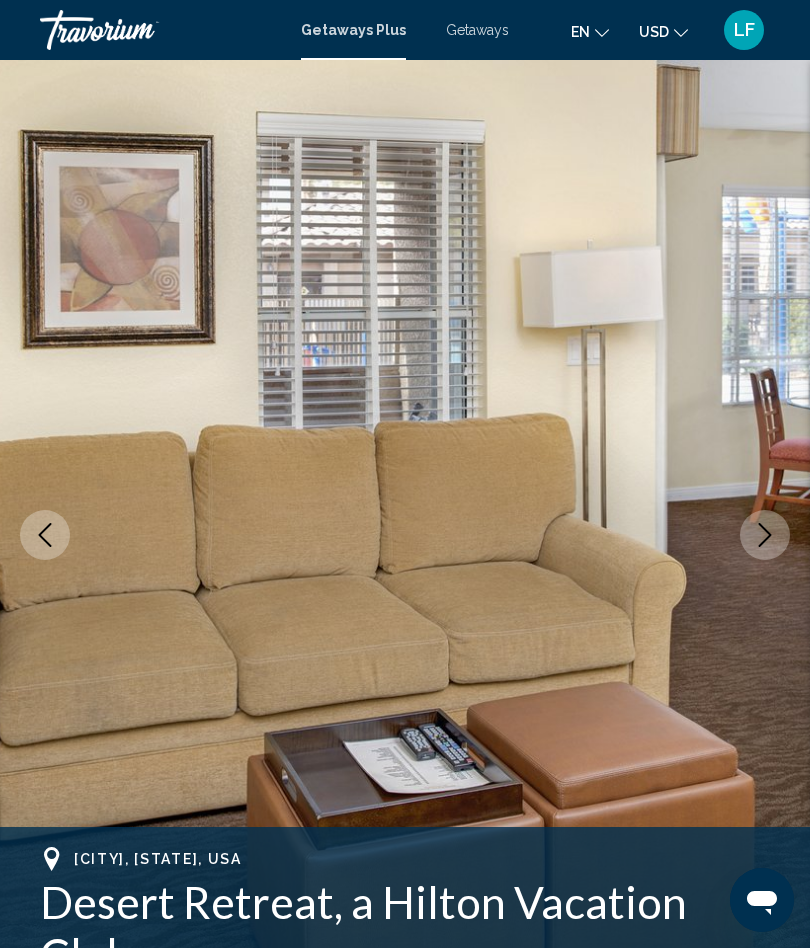 click 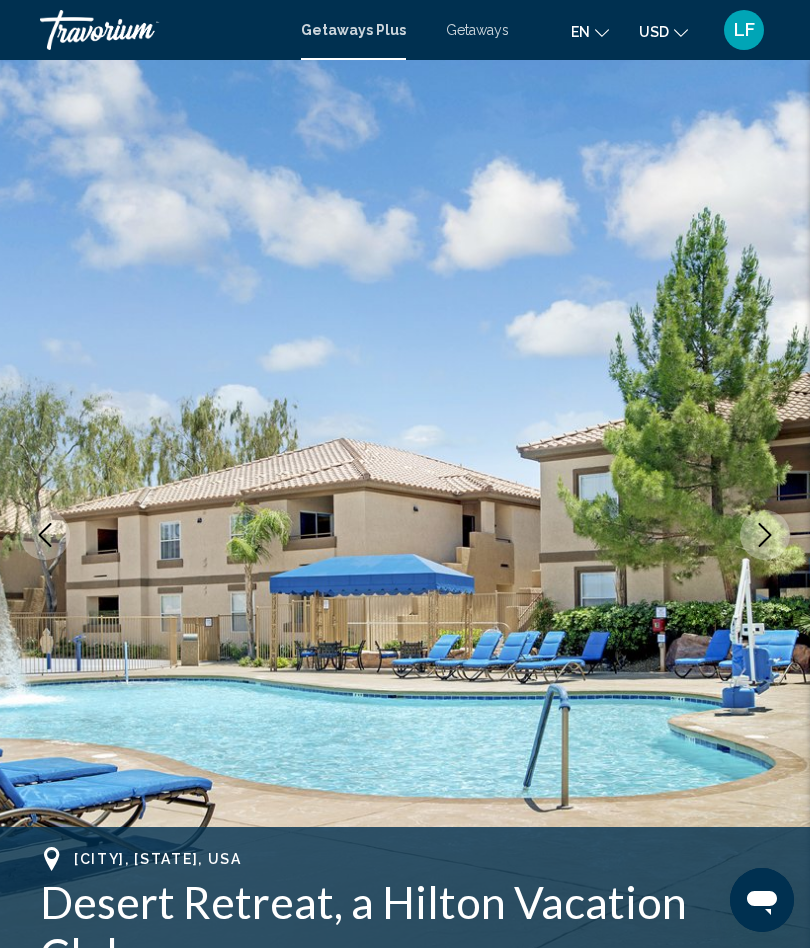 click 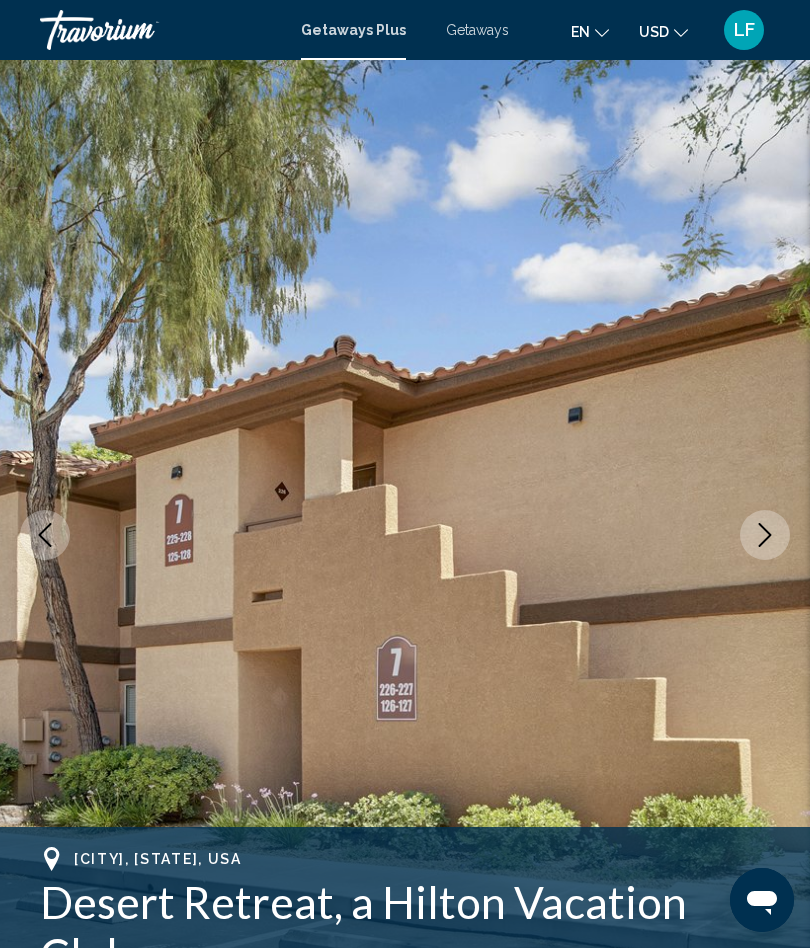 click 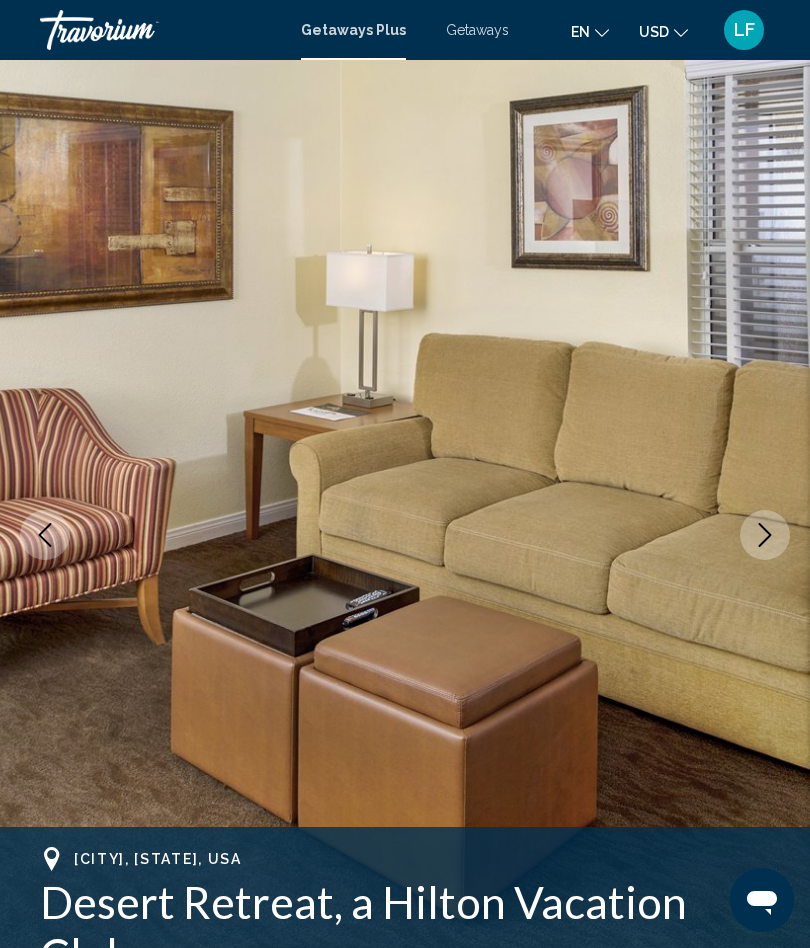 click 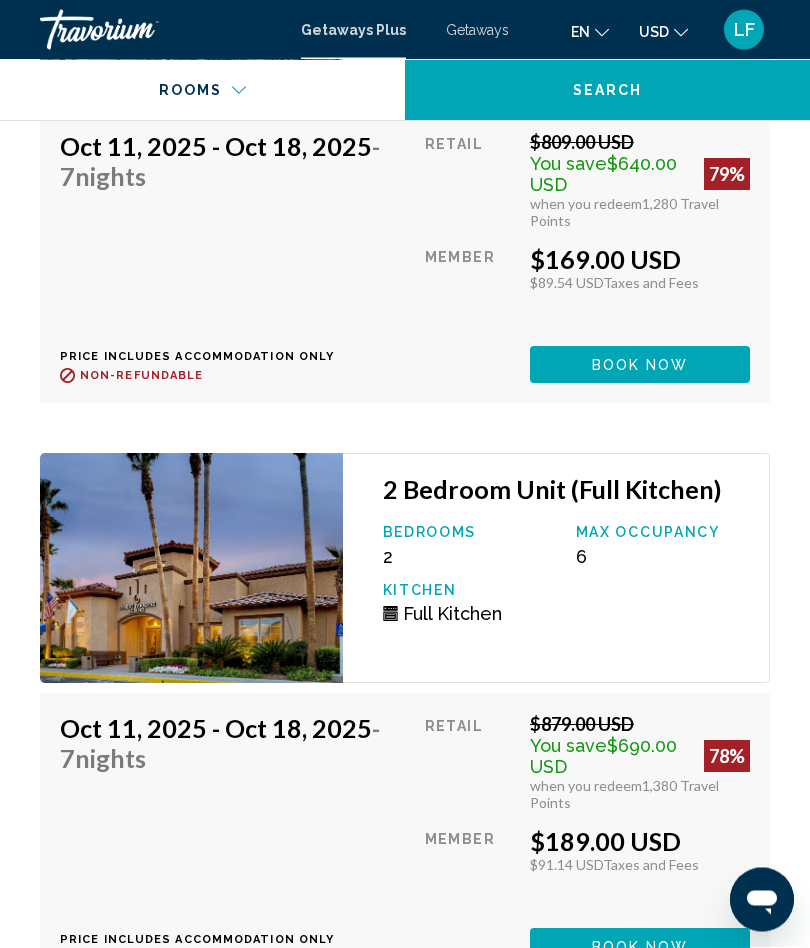 scroll, scrollTop: 4139, scrollLeft: 0, axis: vertical 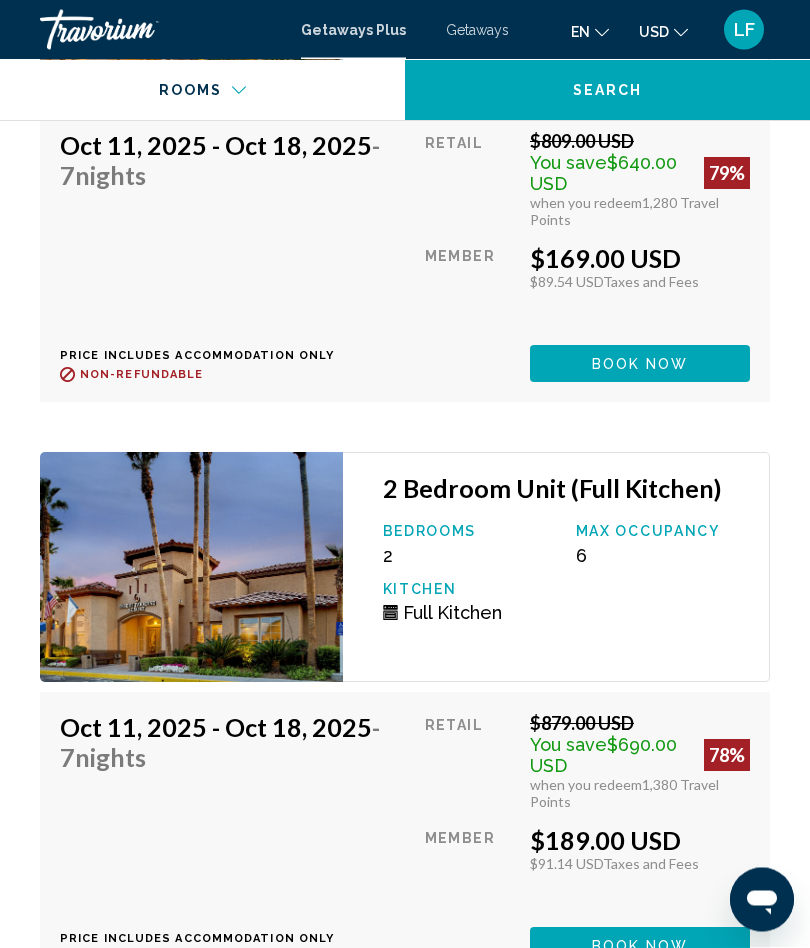 click at bounding box center (191, -15) 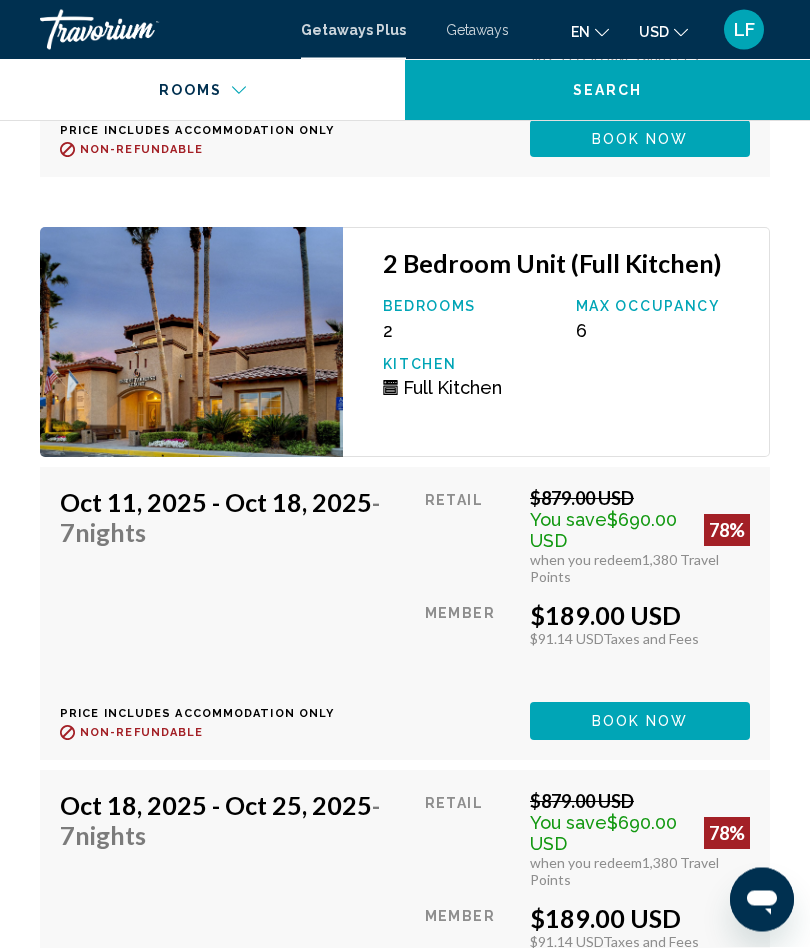 scroll, scrollTop: 4342, scrollLeft: 0, axis: vertical 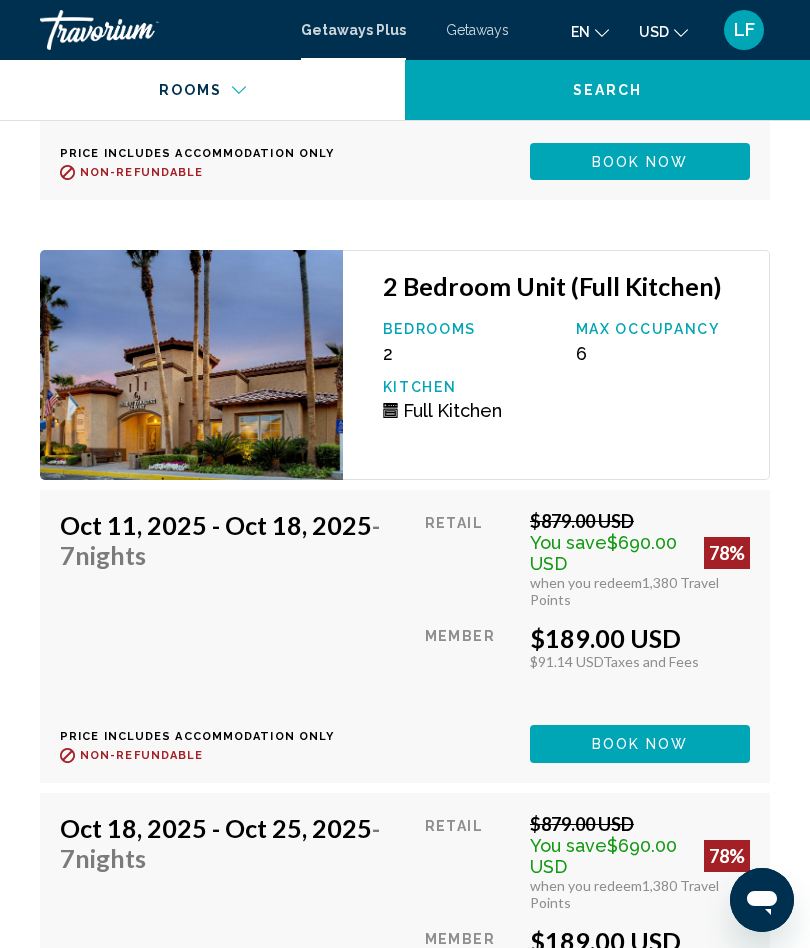click at bounding box center (191, -218) 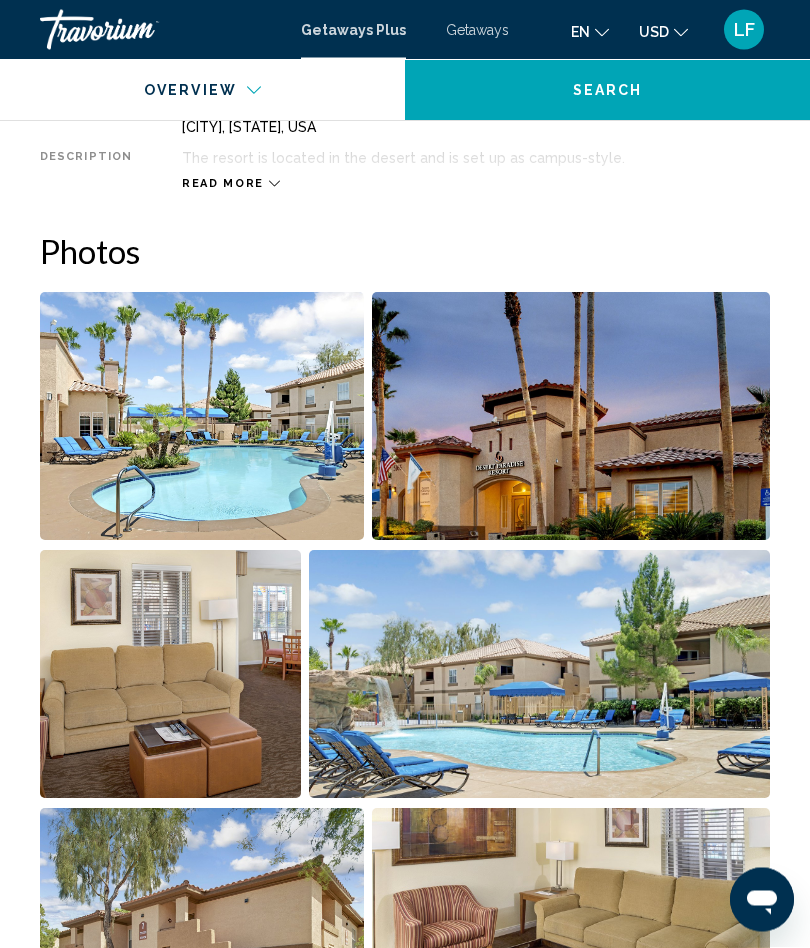 scroll, scrollTop: 1092, scrollLeft: 0, axis: vertical 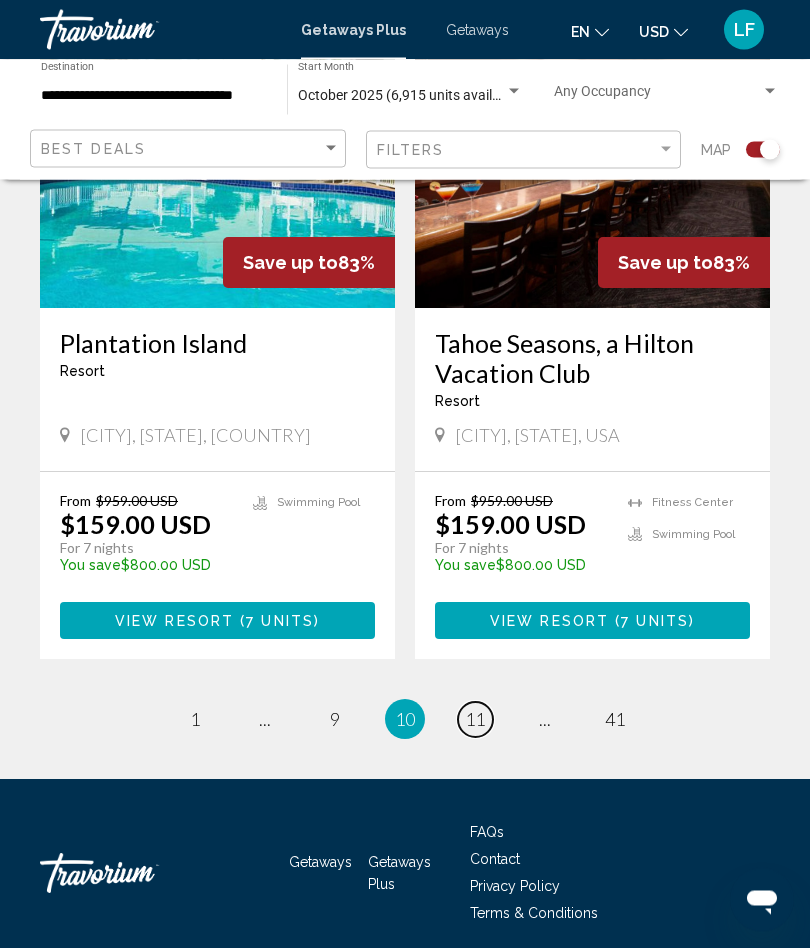 click on "11" at bounding box center [475, 720] 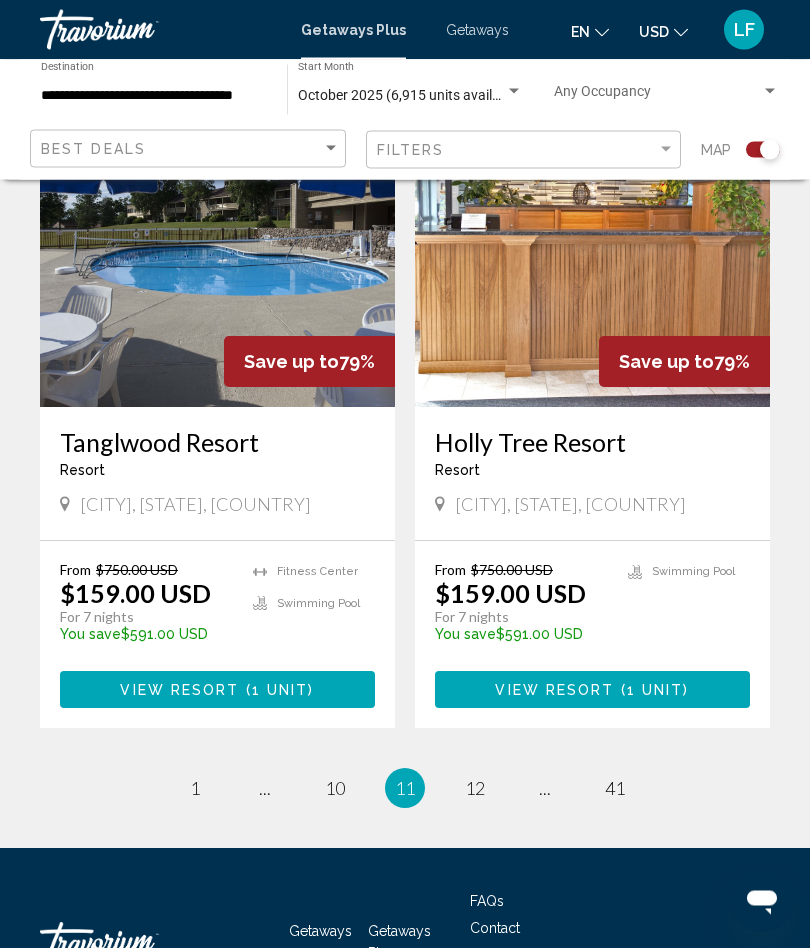scroll, scrollTop: 4228, scrollLeft: 0, axis: vertical 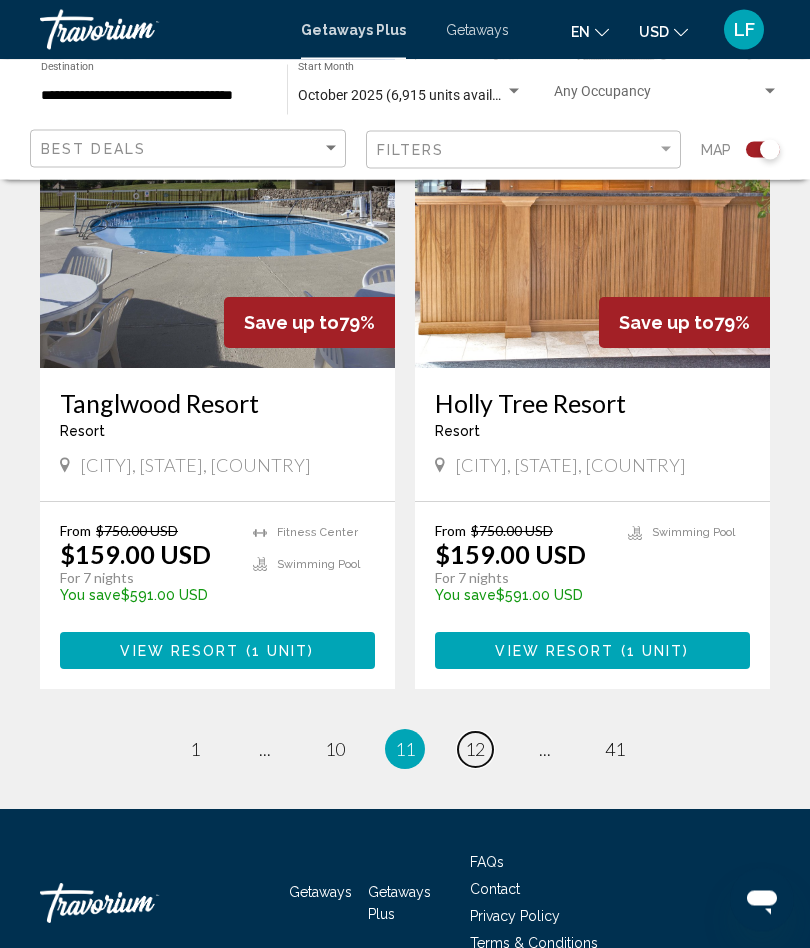 click on "page  12" at bounding box center (475, 750) 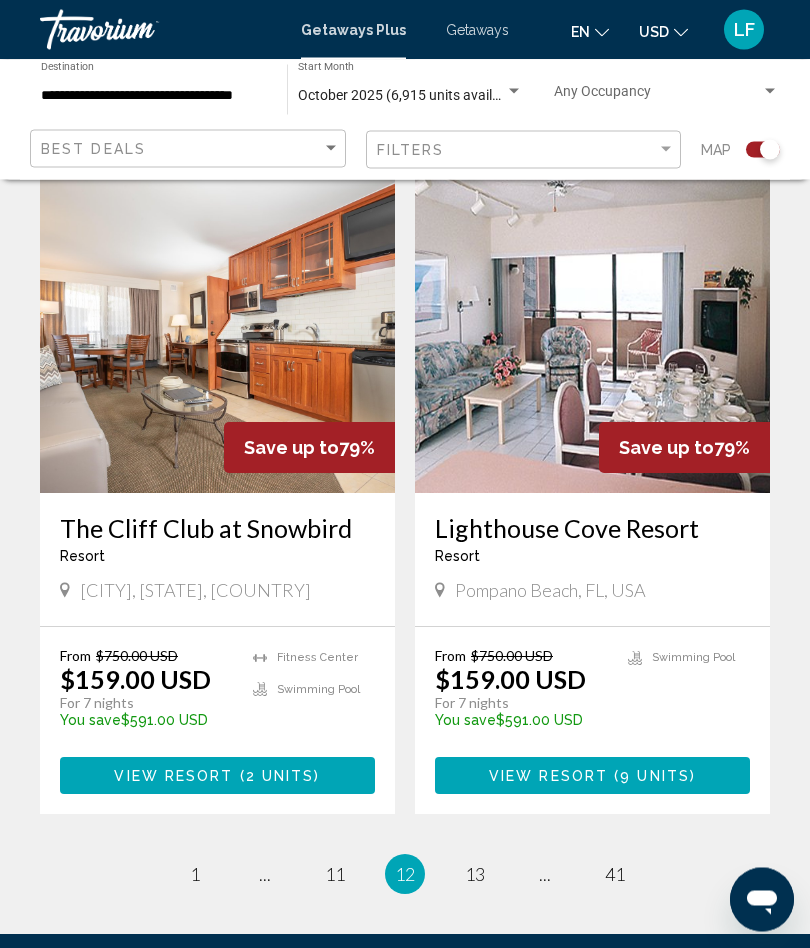 scroll, scrollTop: 4045, scrollLeft: 0, axis: vertical 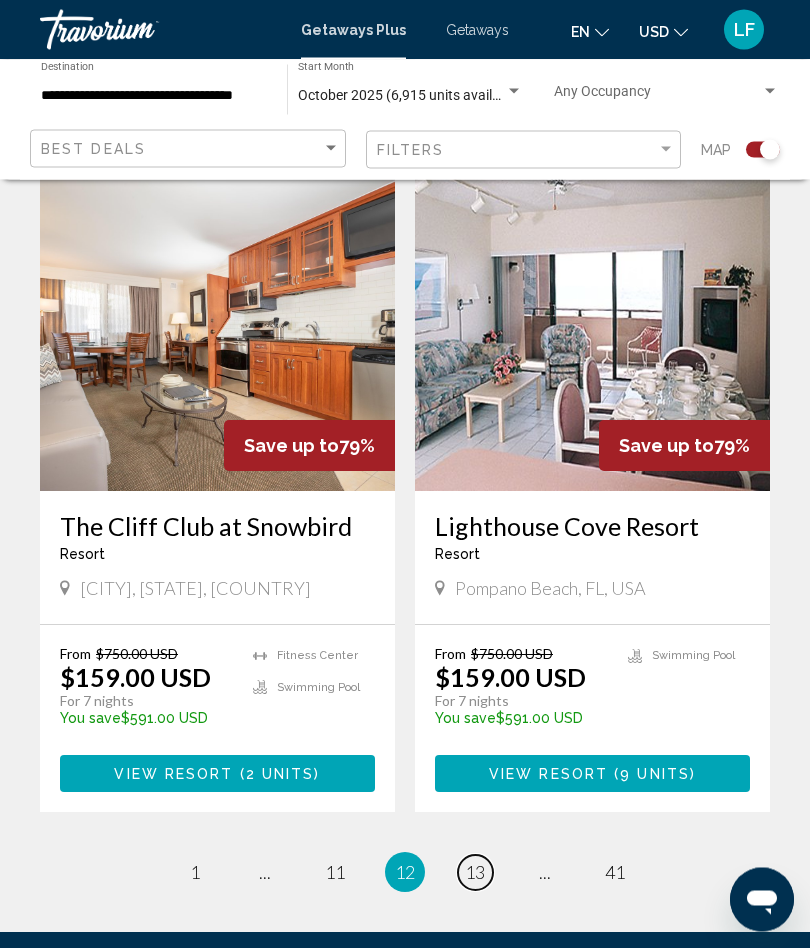 click on "page  13" at bounding box center (475, 873) 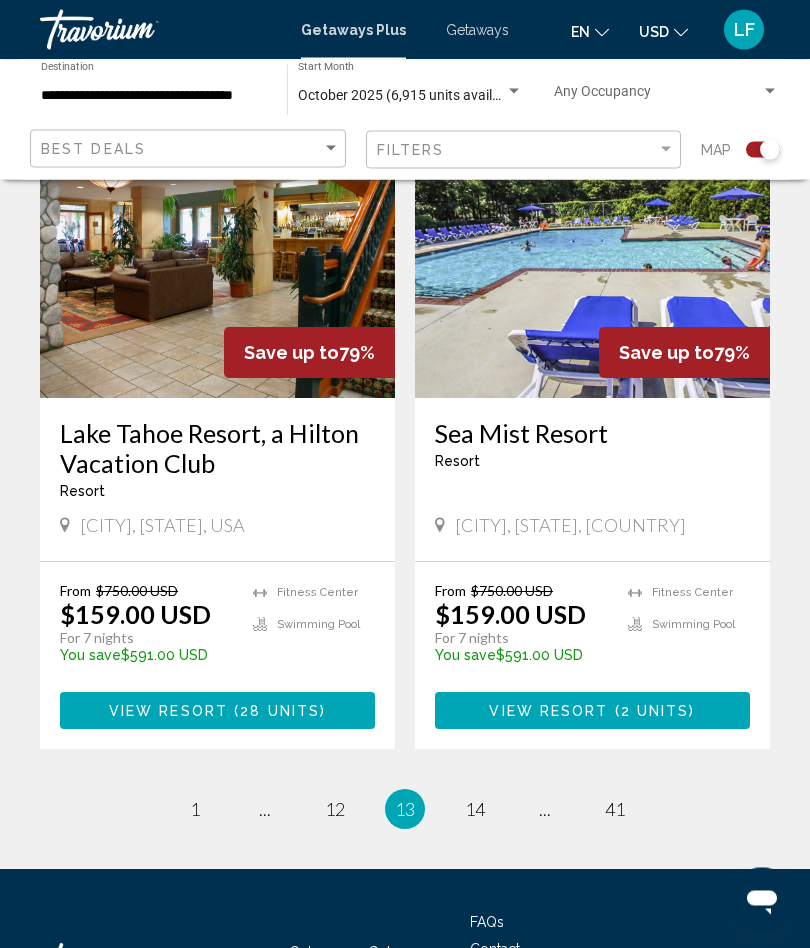 scroll, scrollTop: 4258, scrollLeft: 0, axis: vertical 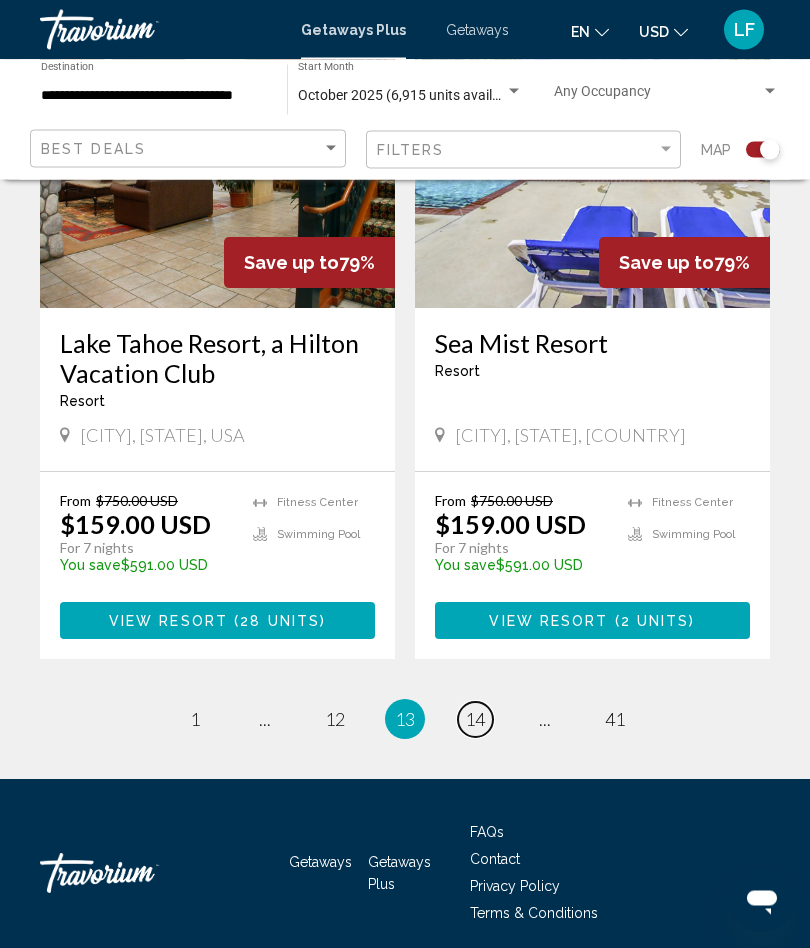 click on "14" at bounding box center (475, 720) 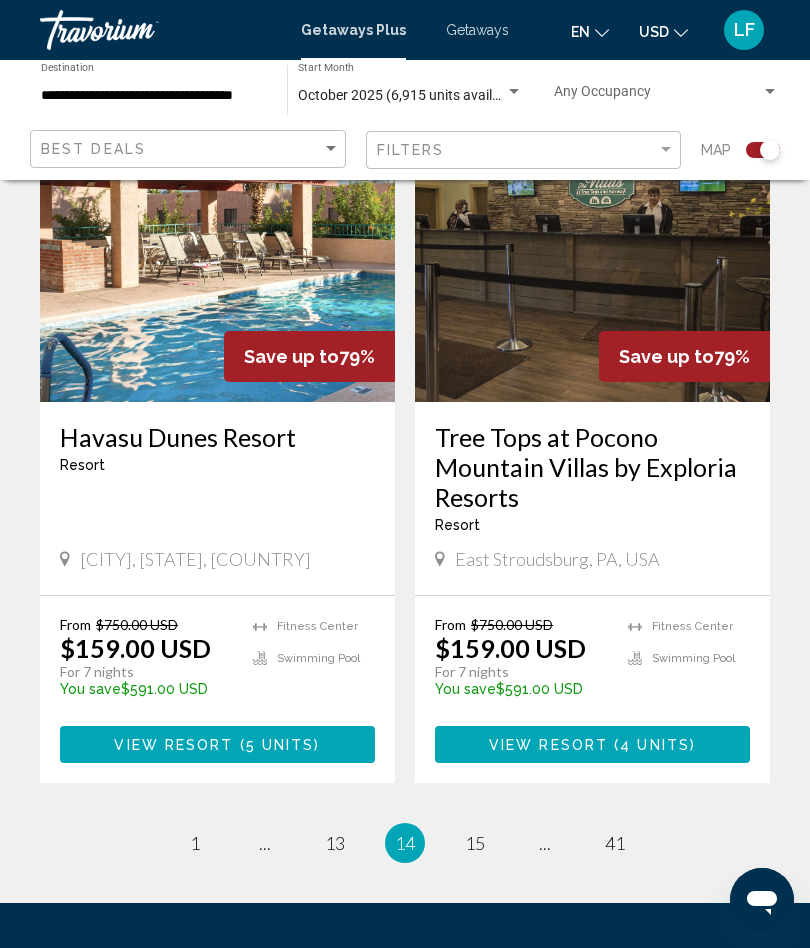 scroll, scrollTop: 4288, scrollLeft: 0, axis: vertical 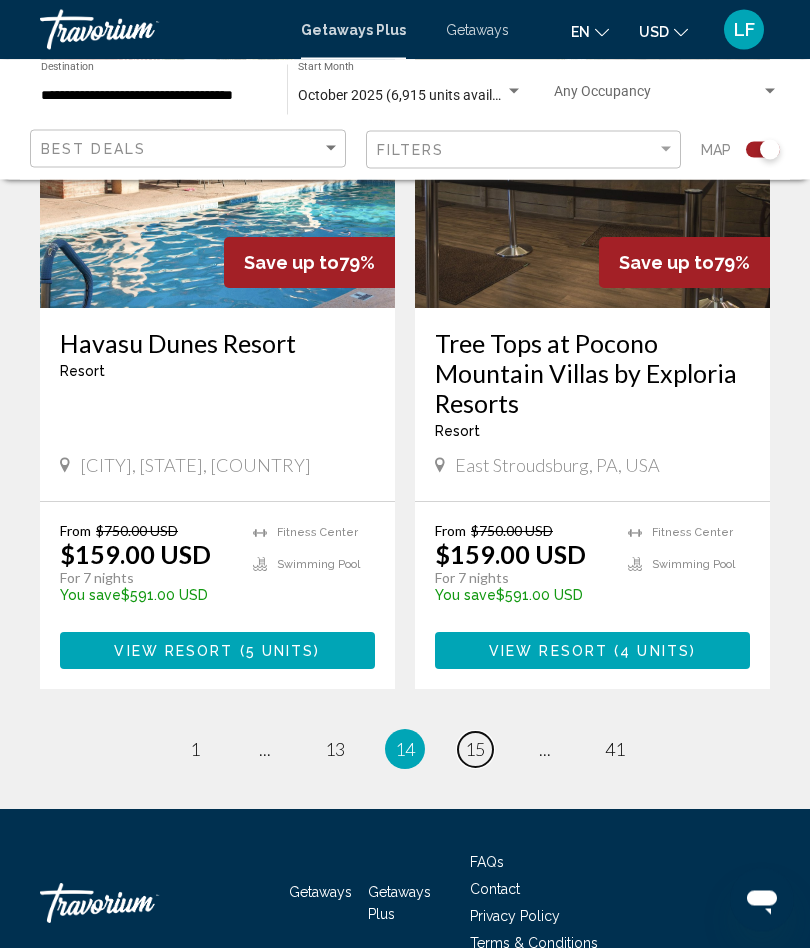 click on "15" at bounding box center (475, 750) 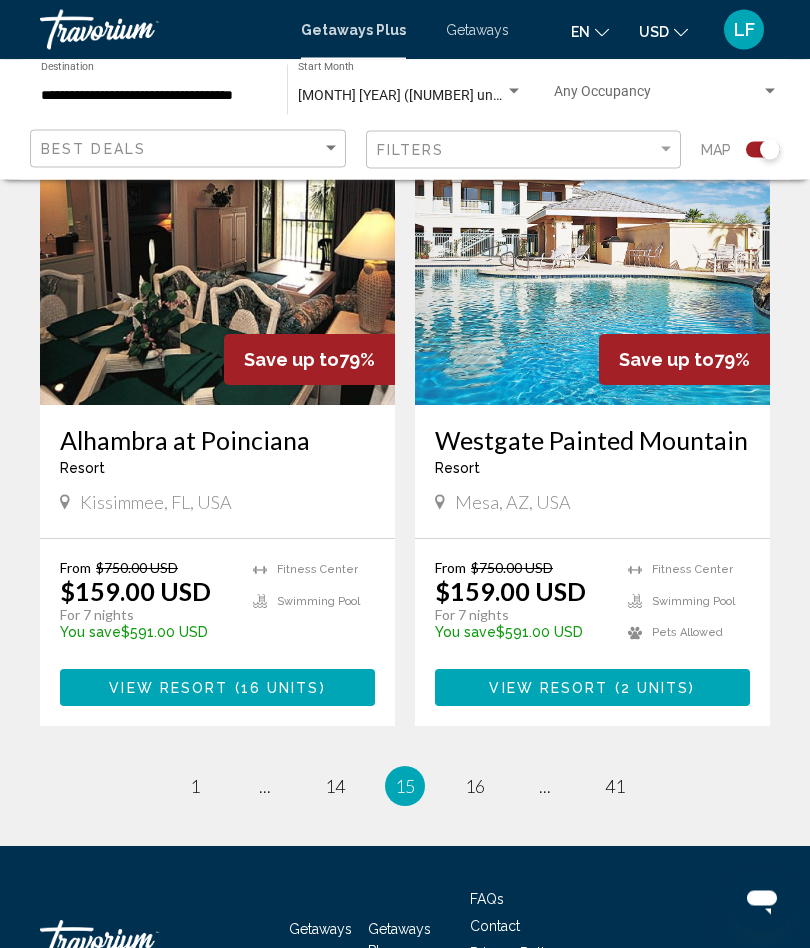 scroll, scrollTop: 4198, scrollLeft: 0, axis: vertical 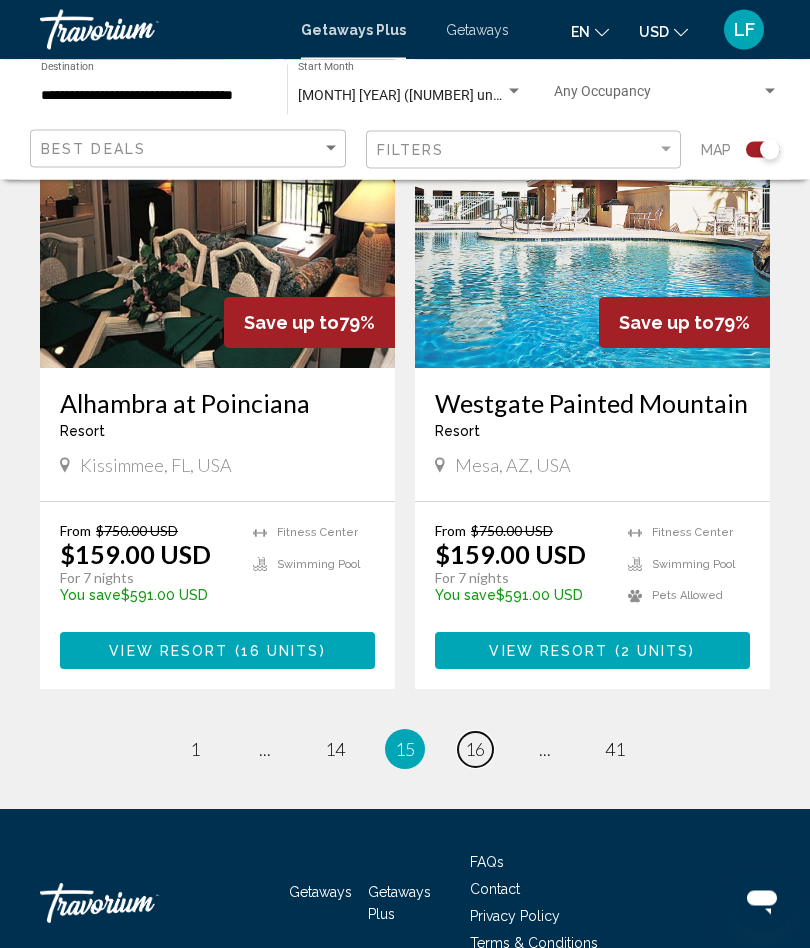 click on "16" at bounding box center (475, 750) 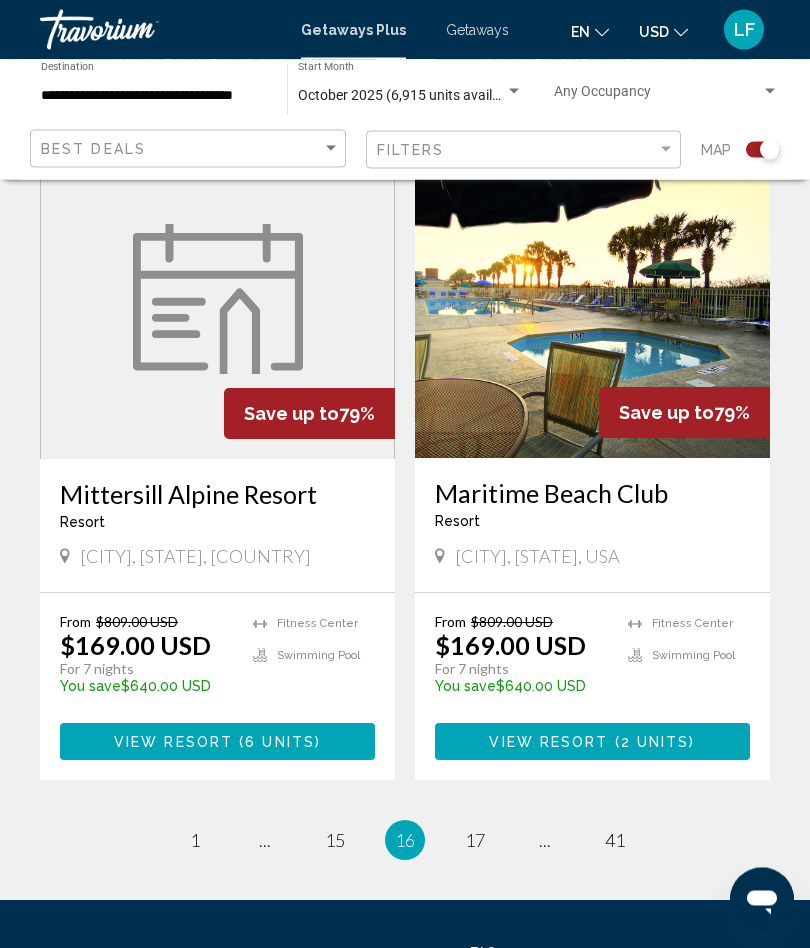 scroll, scrollTop: 4080, scrollLeft: 0, axis: vertical 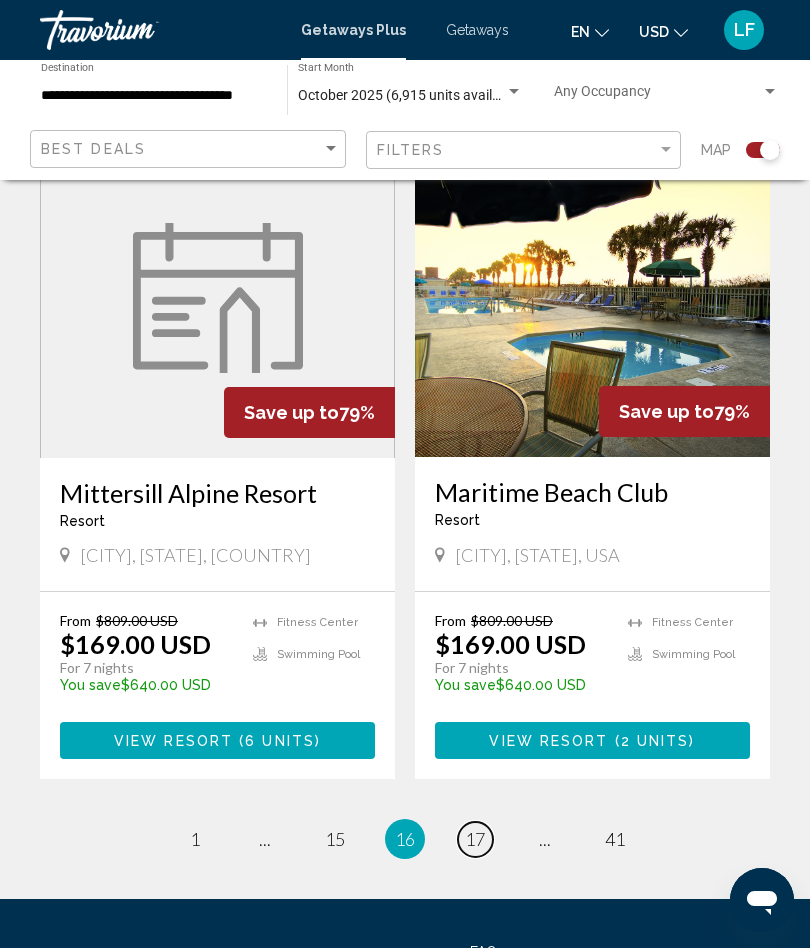 click on "page  17" at bounding box center [475, 839] 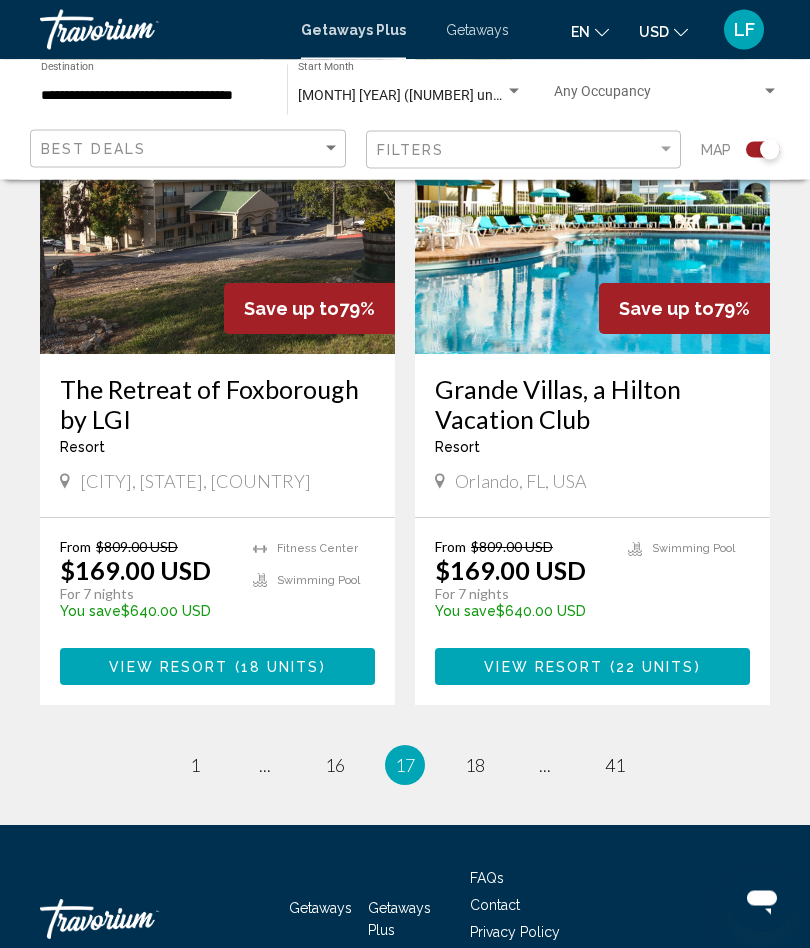 scroll, scrollTop: 4228, scrollLeft: 0, axis: vertical 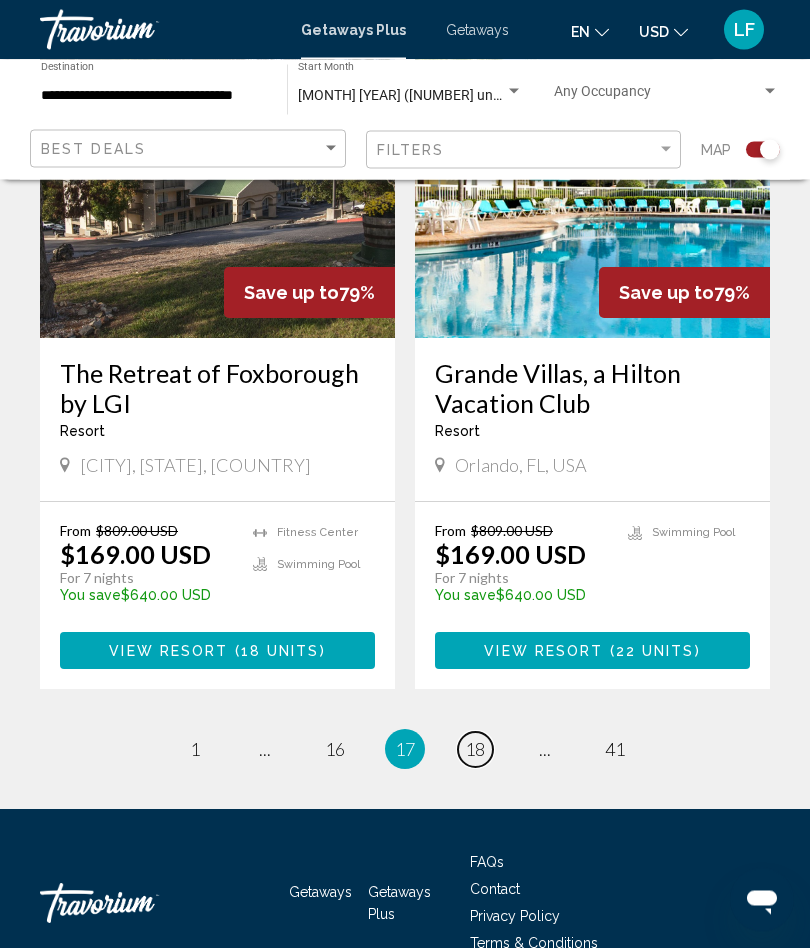 click on "page  18" at bounding box center (475, 750) 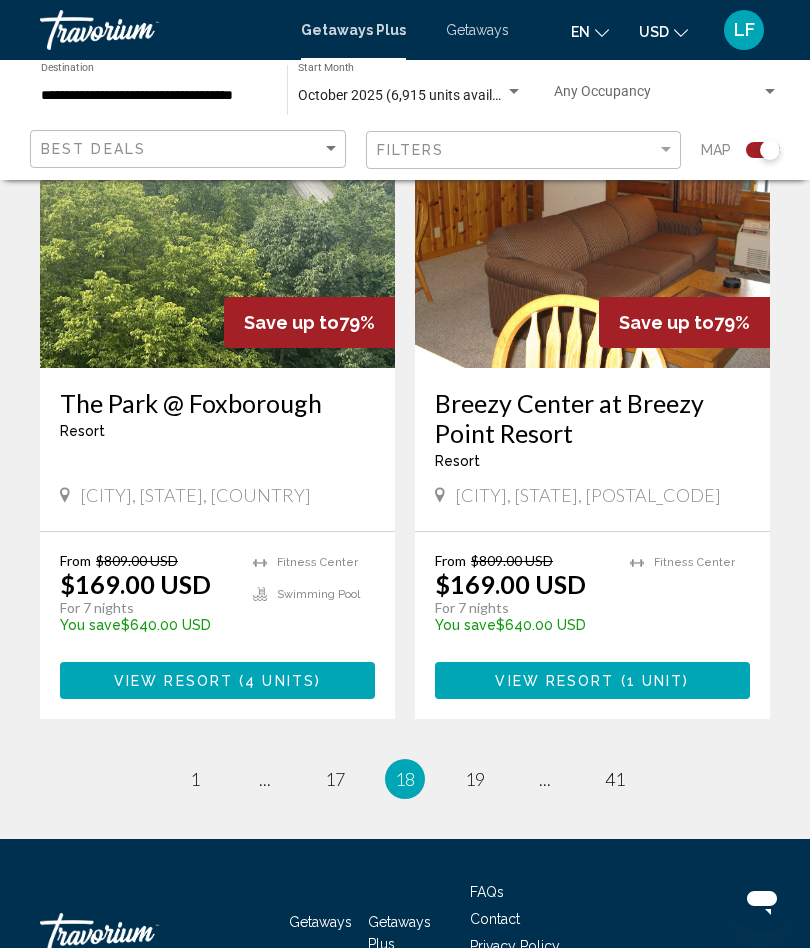 scroll, scrollTop: 4198, scrollLeft: 0, axis: vertical 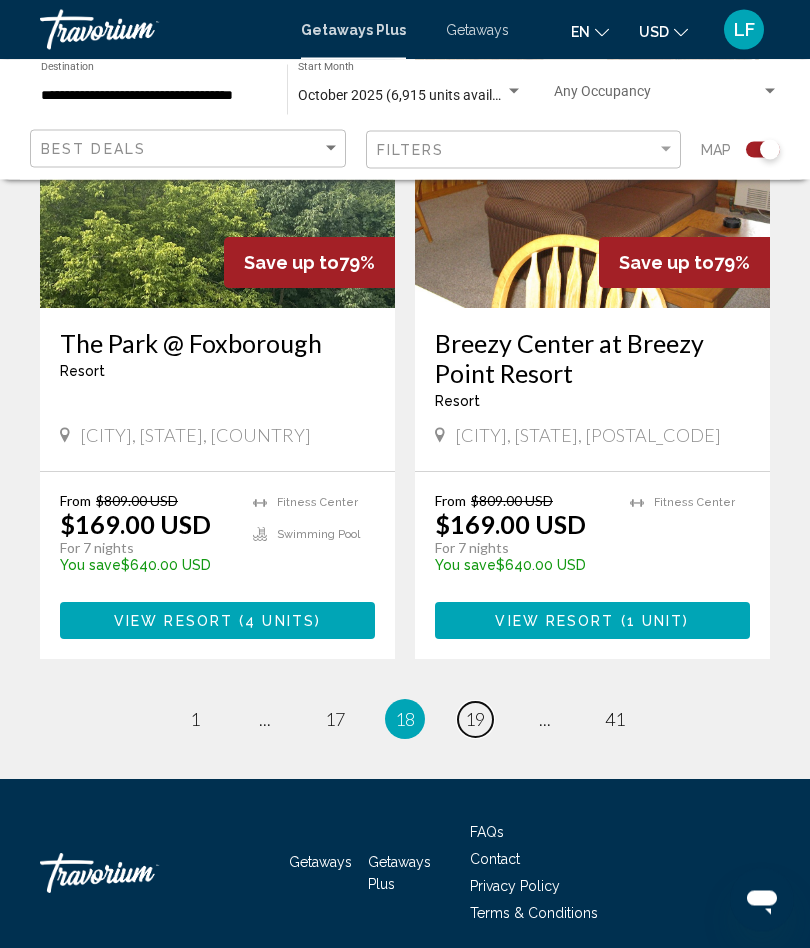 click on "19" at bounding box center (475, 720) 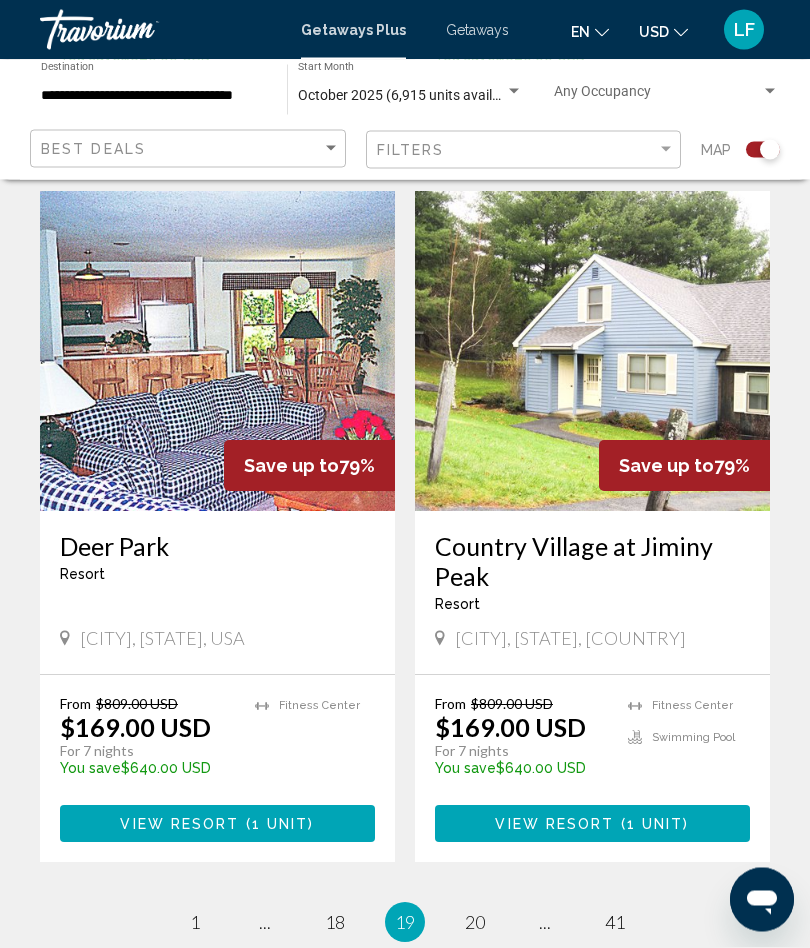 scroll, scrollTop: 3996, scrollLeft: 0, axis: vertical 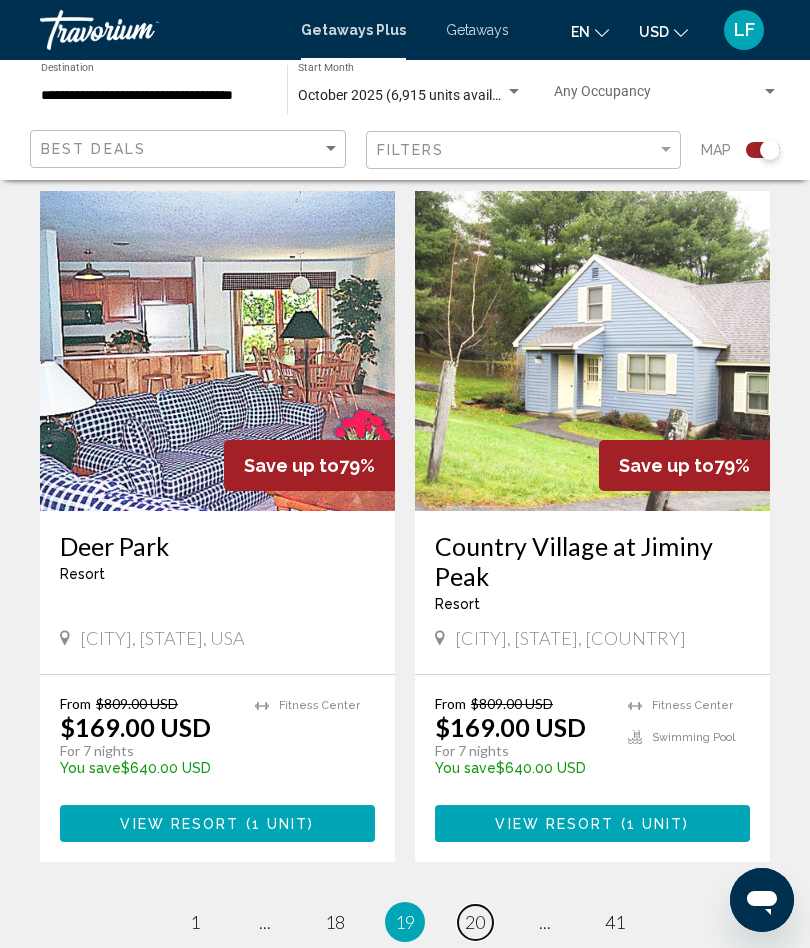 click on "20" at bounding box center (475, 922) 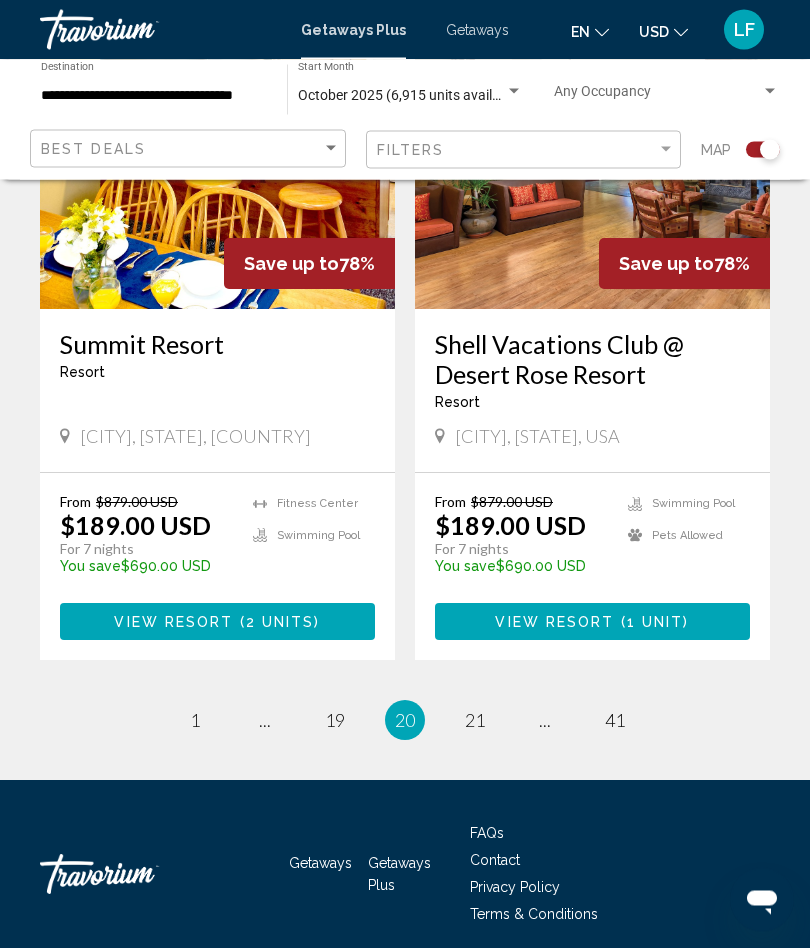 scroll, scrollTop: 4228, scrollLeft: 0, axis: vertical 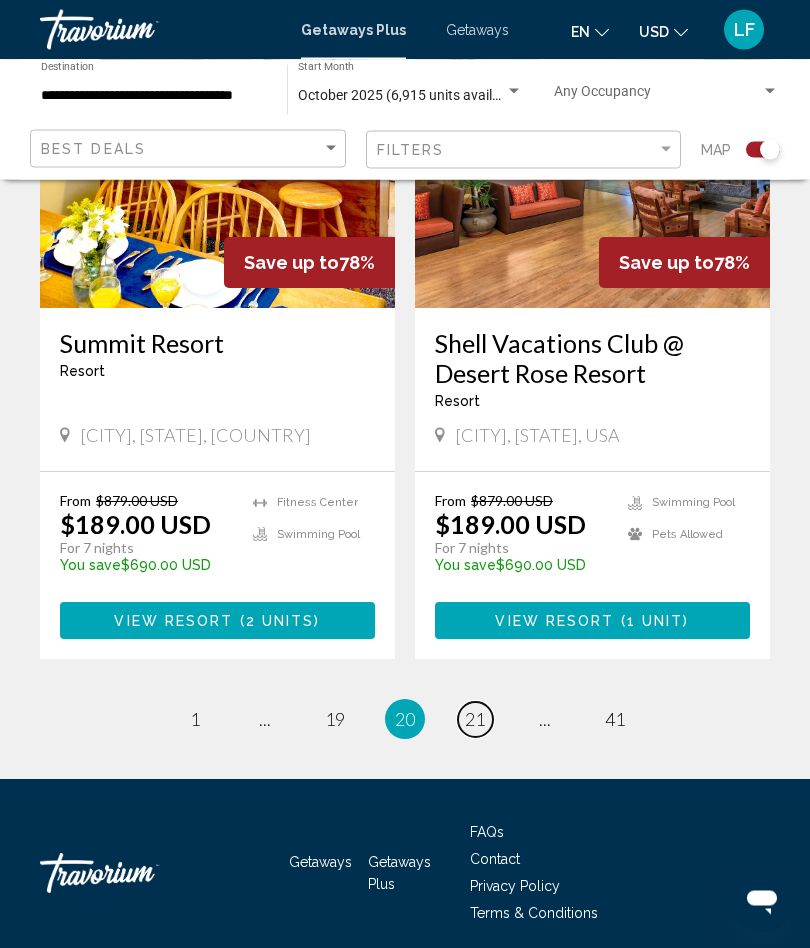 click on "21" at bounding box center (475, 720) 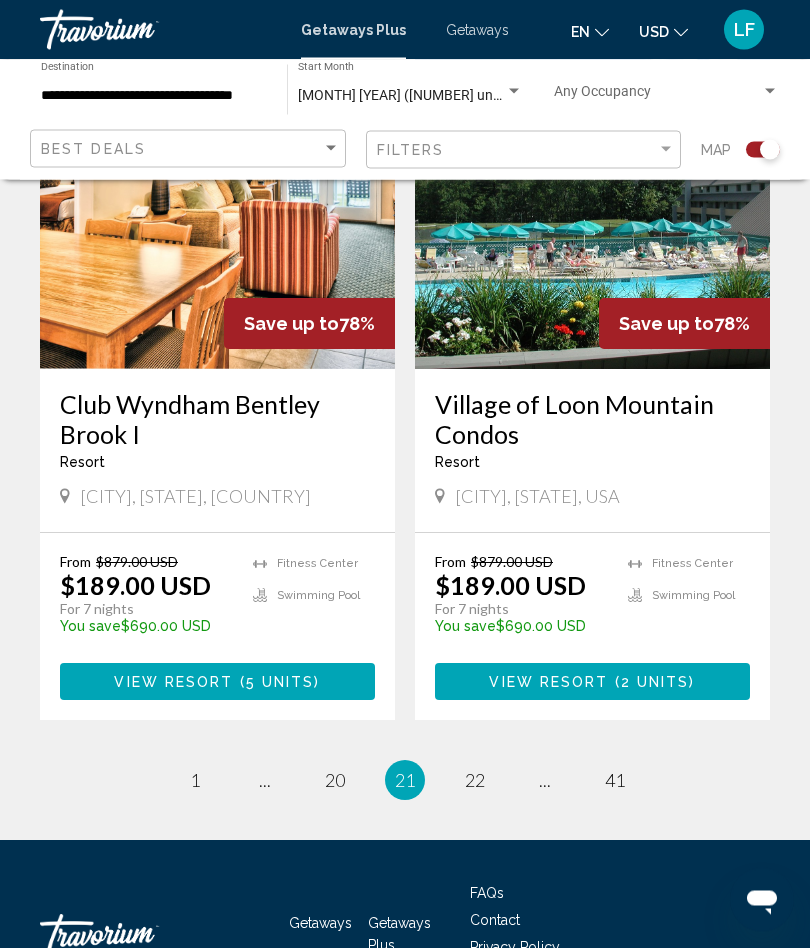 scroll, scrollTop: 4198, scrollLeft: 0, axis: vertical 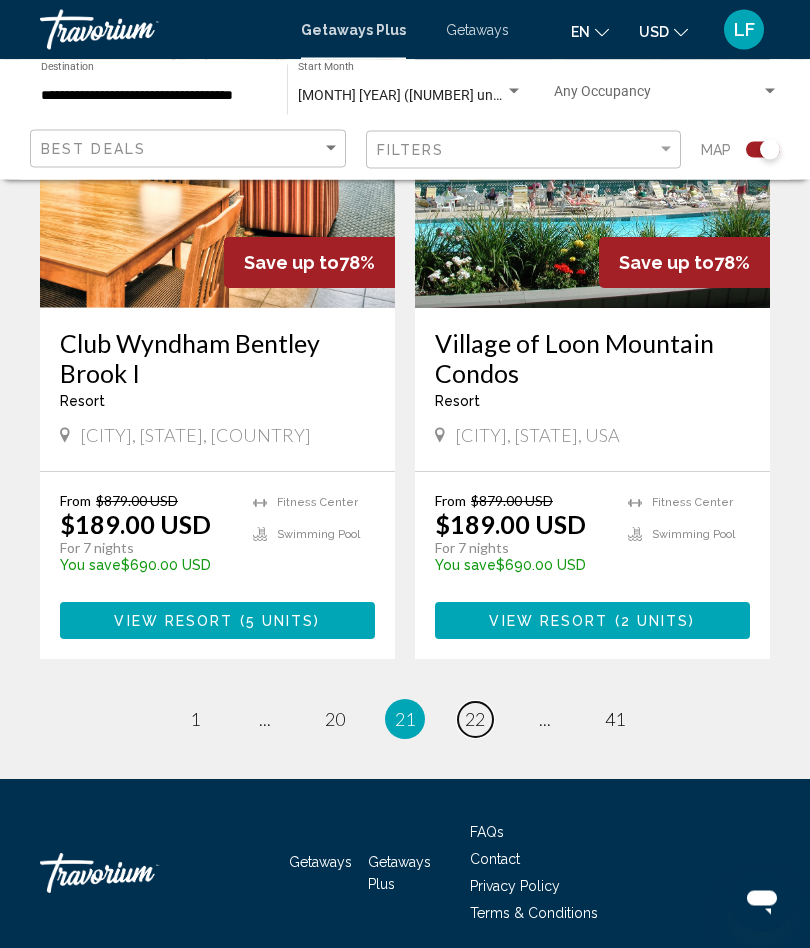 click on "22" at bounding box center (475, 720) 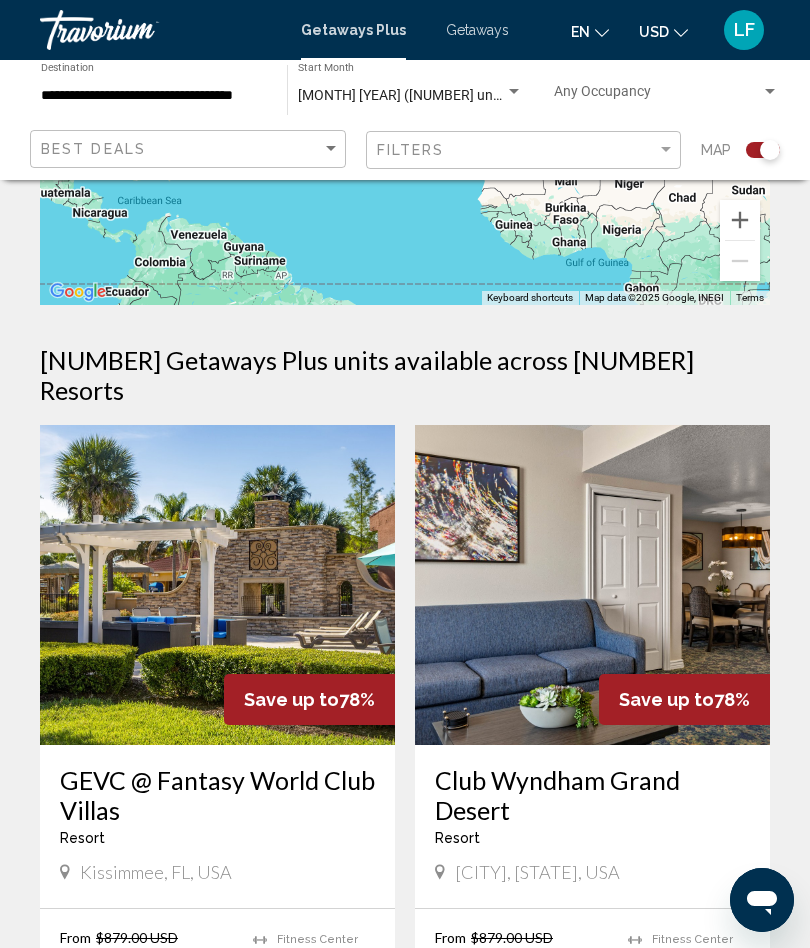 scroll, scrollTop: 294, scrollLeft: 0, axis: vertical 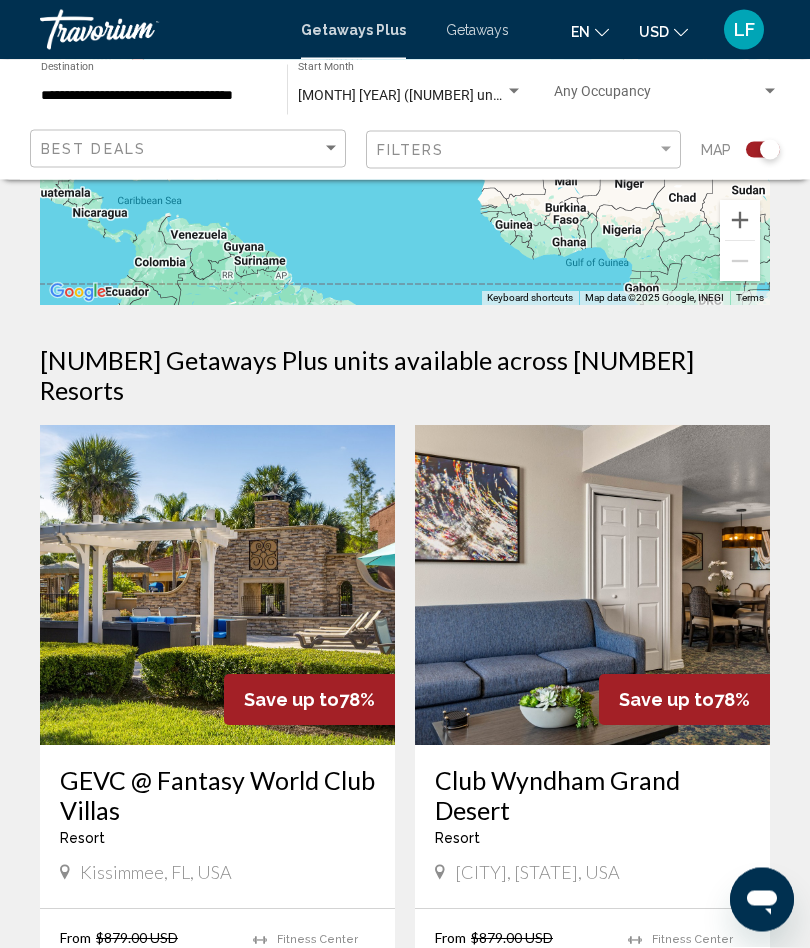 click at bounding box center (592, 586) 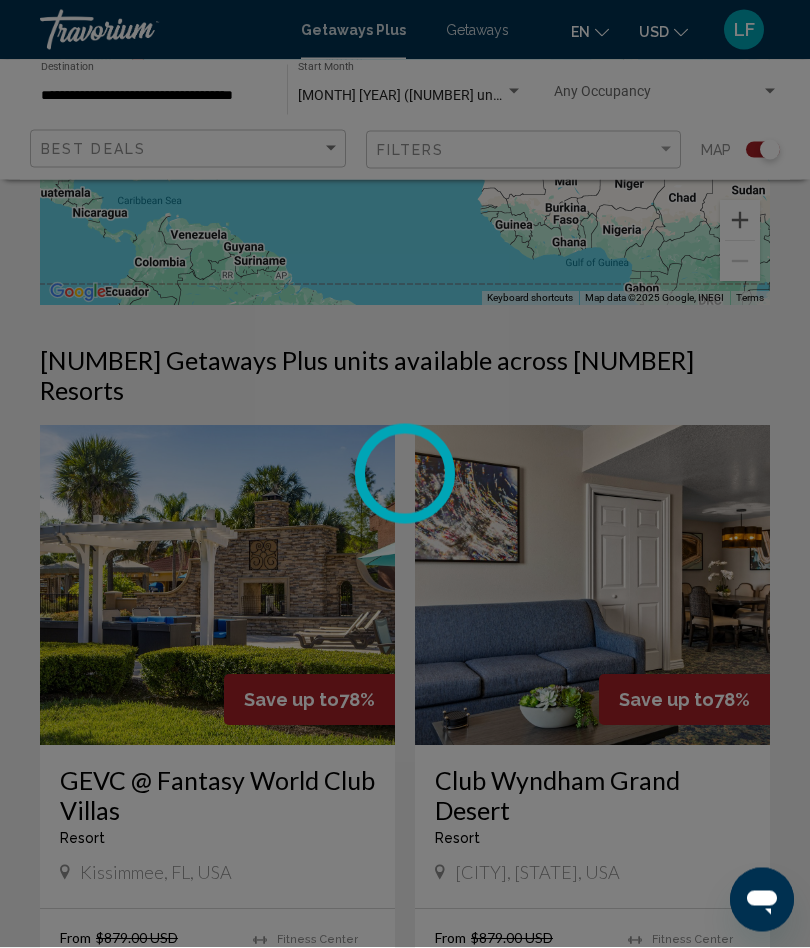 scroll, scrollTop: 295, scrollLeft: 0, axis: vertical 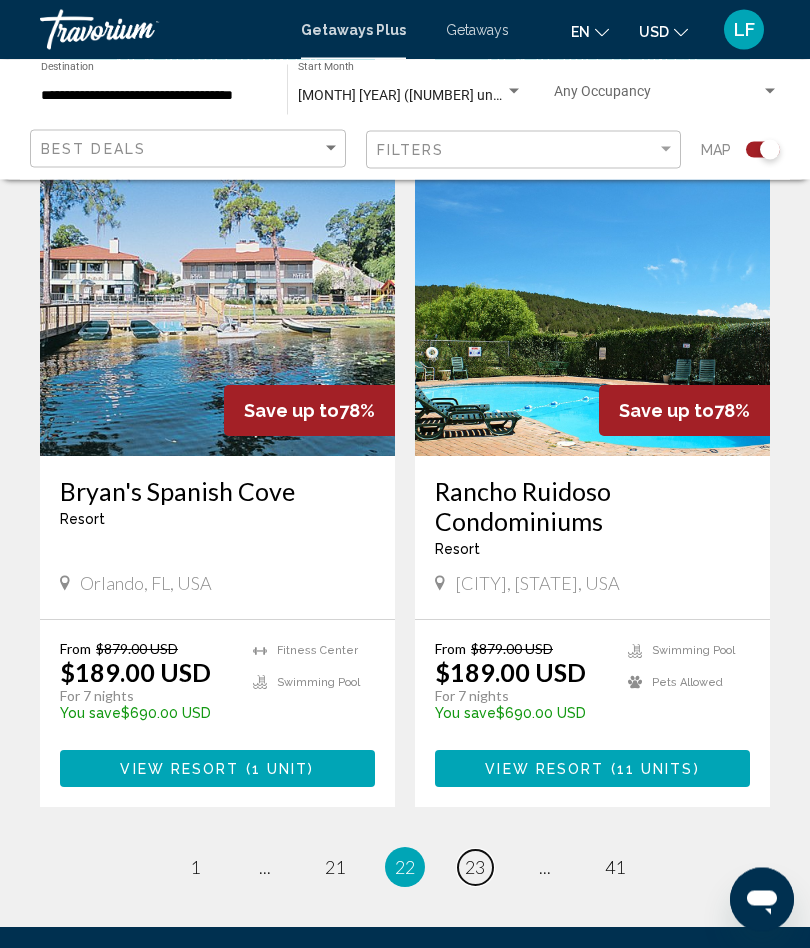 click on "23" at bounding box center (475, 868) 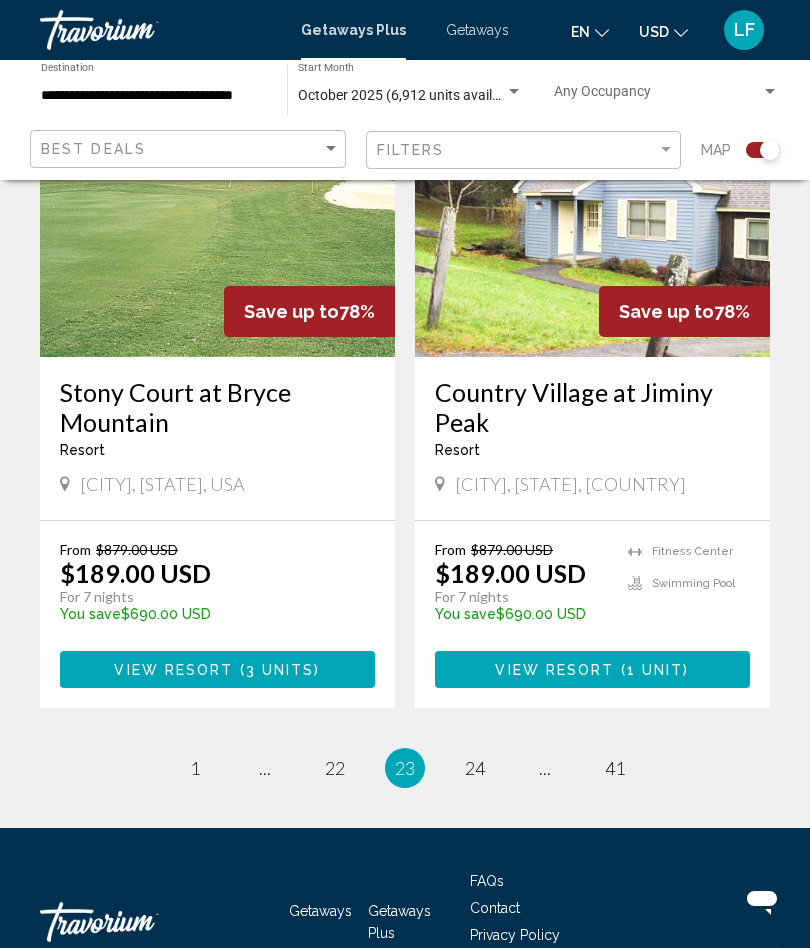 scroll, scrollTop: 4198, scrollLeft: 0, axis: vertical 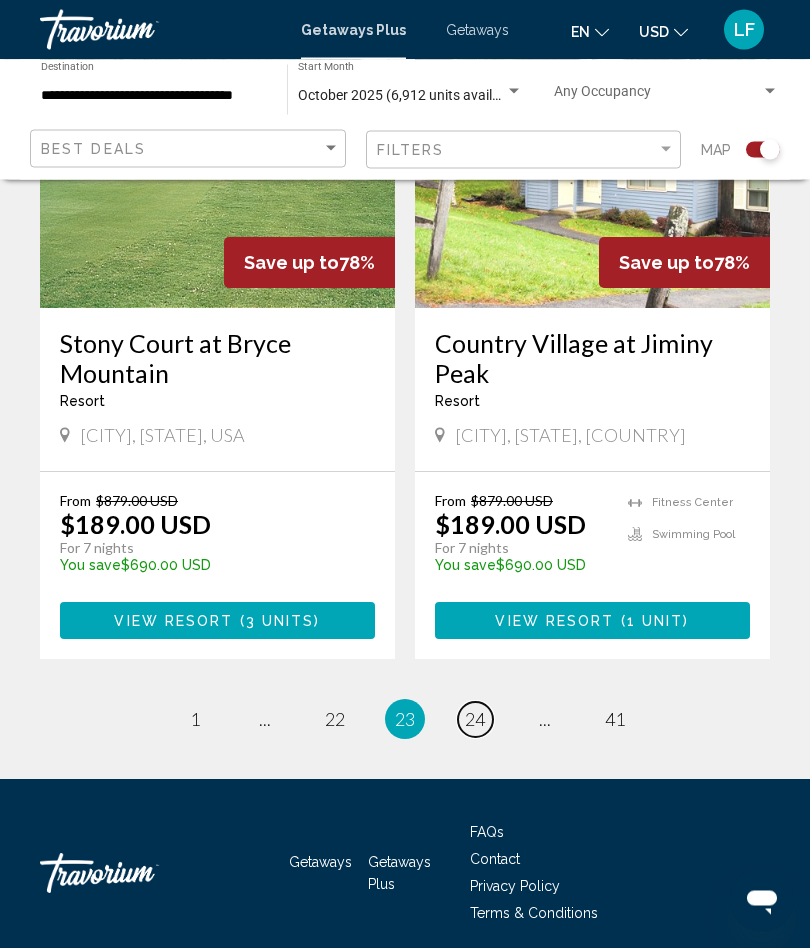 click on "24" at bounding box center (475, 720) 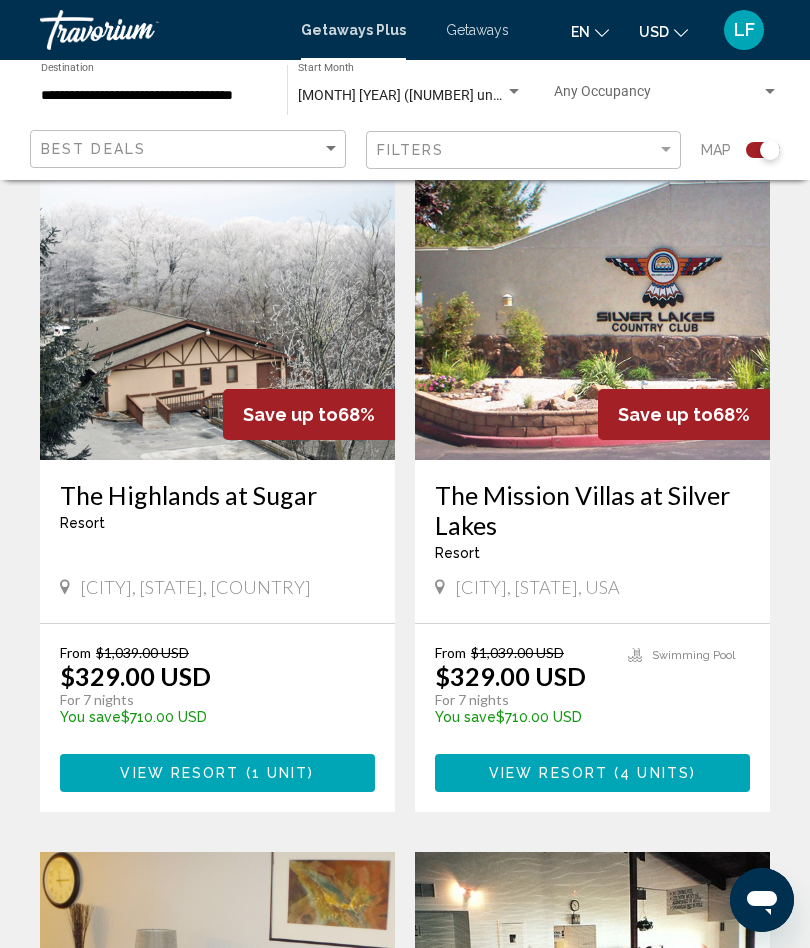 scroll, scrollTop: 3314, scrollLeft: 0, axis: vertical 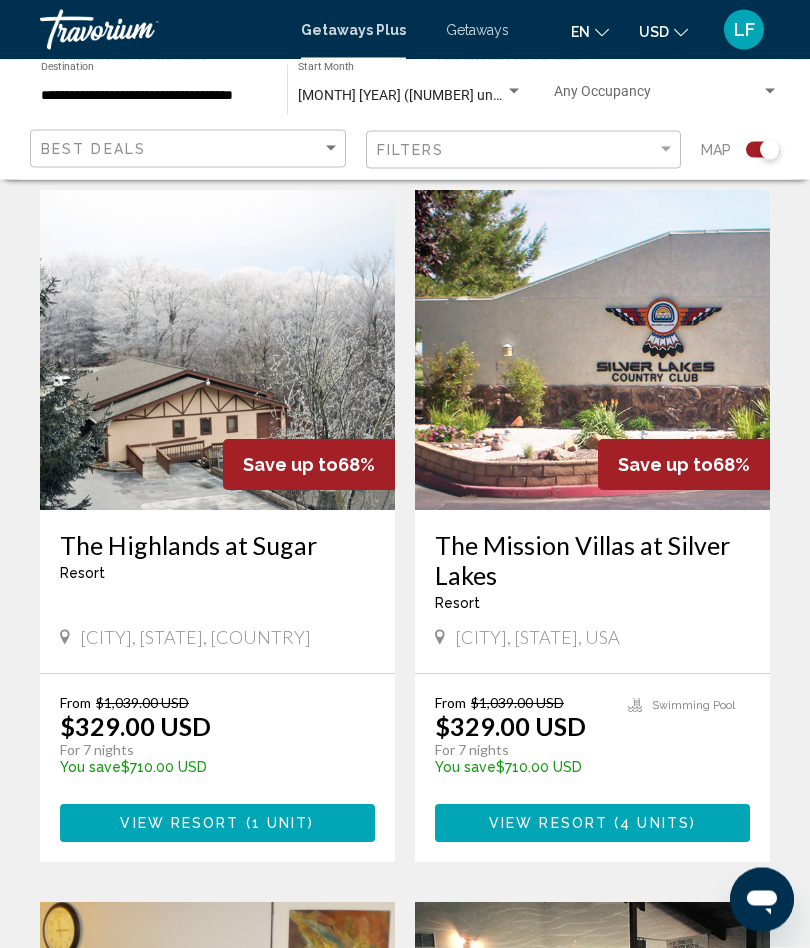 click at bounding box center (592, 351) 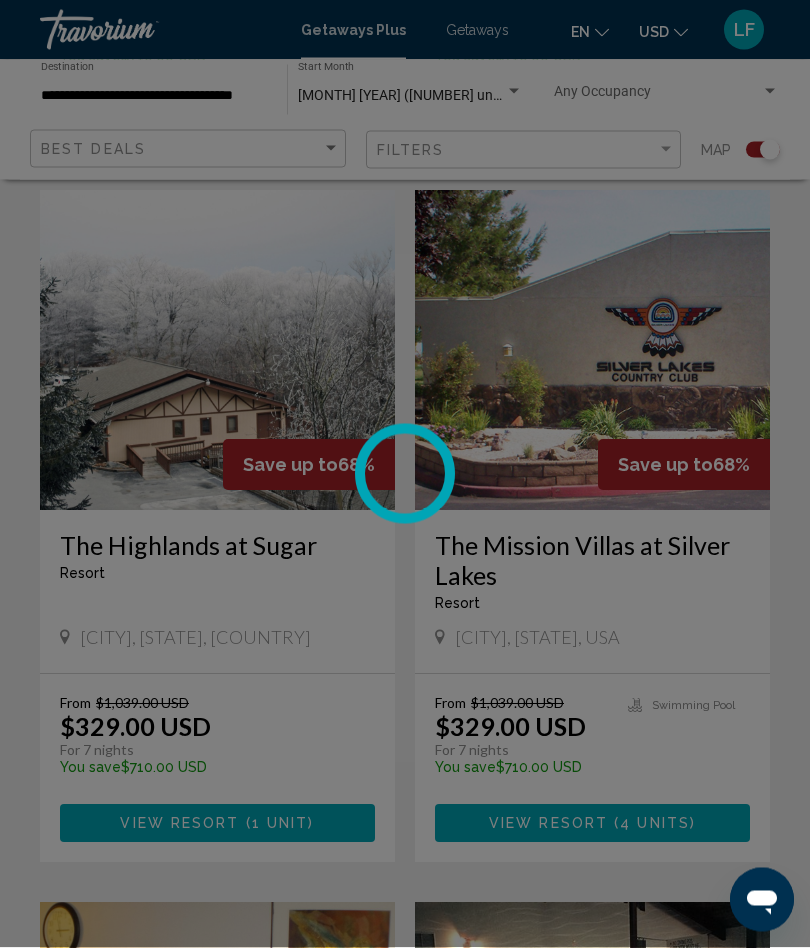 scroll, scrollTop: 3315, scrollLeft: 0, axis: vertical 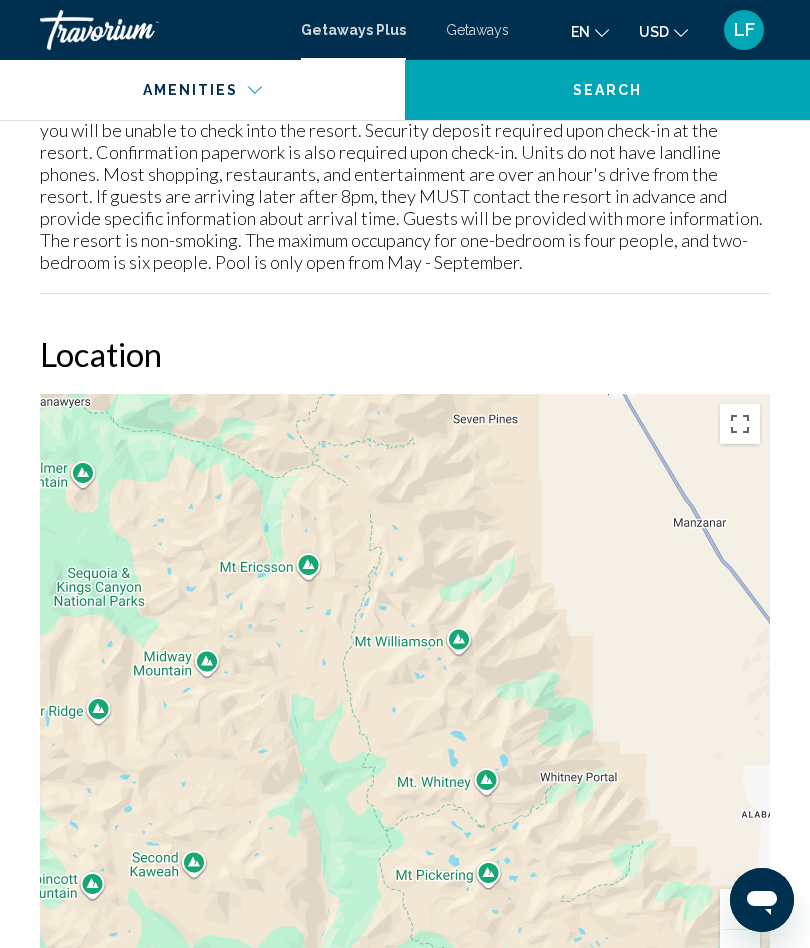 click at bounding box center (740, 950) 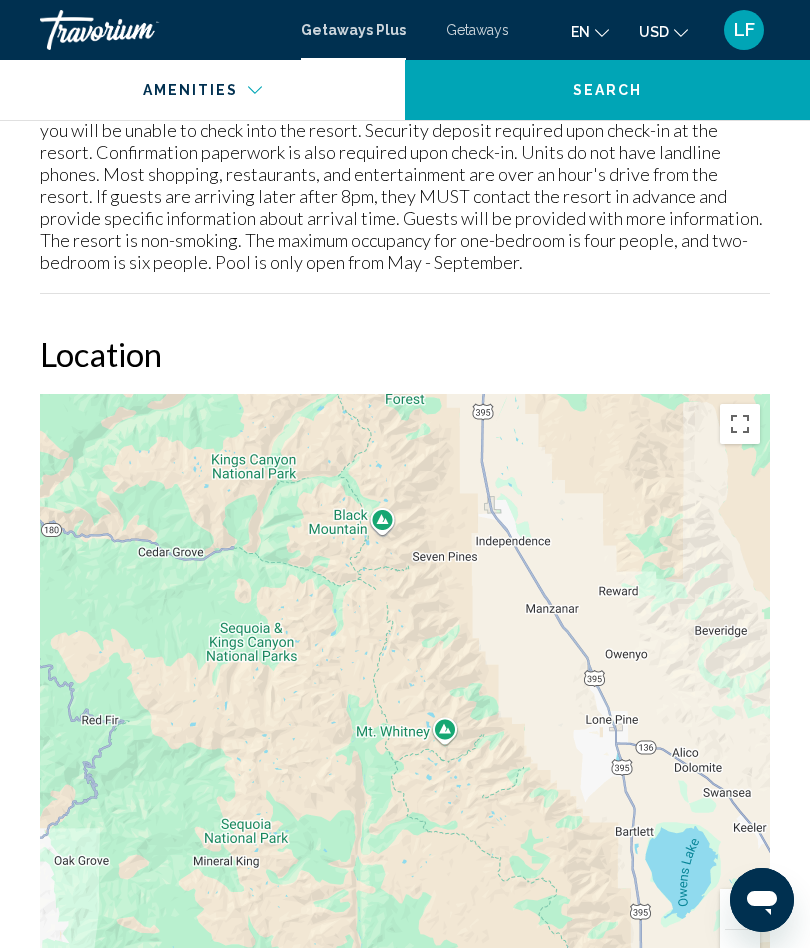 click at bounding box center [740, 950] 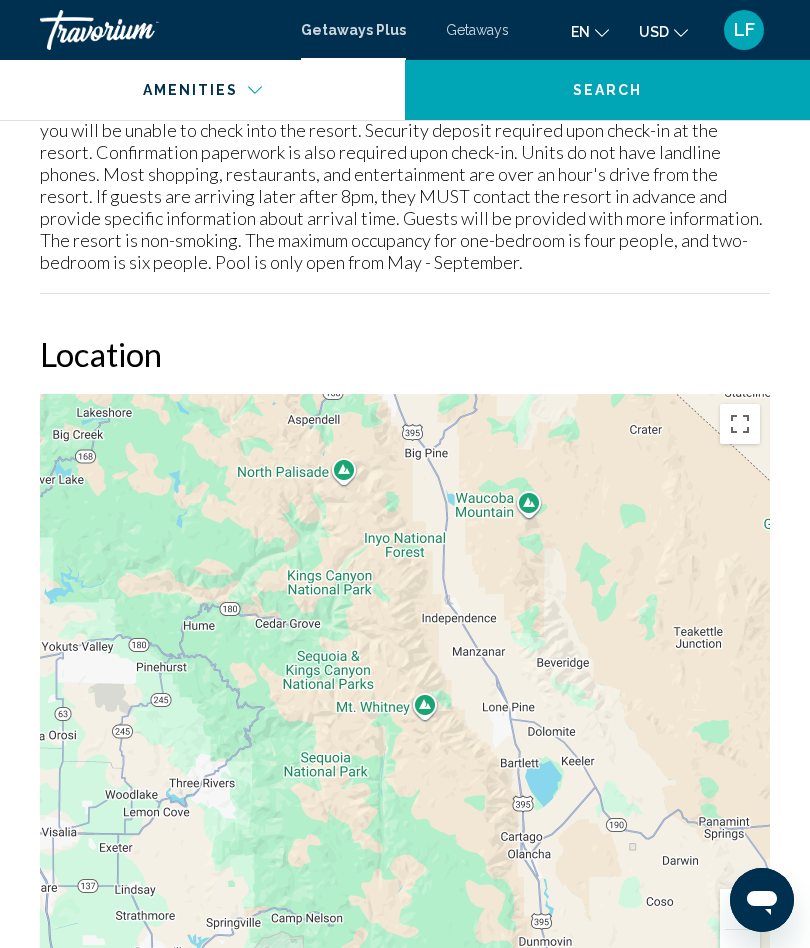 click at bounding box center [740, 950] 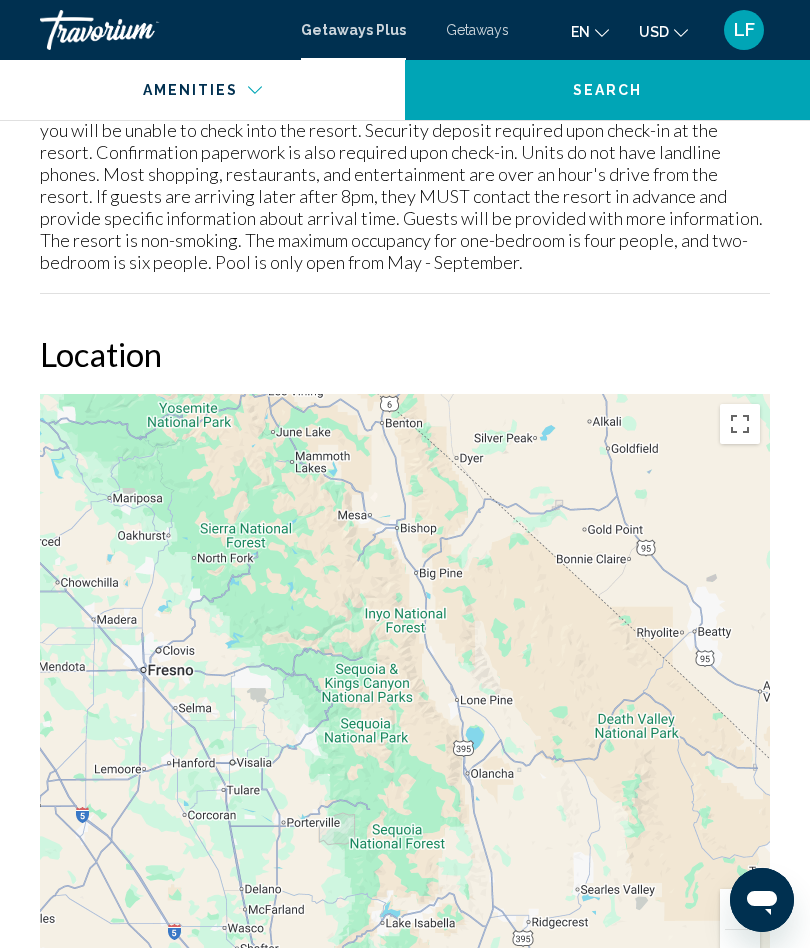 click at bounding box center [740, 950] 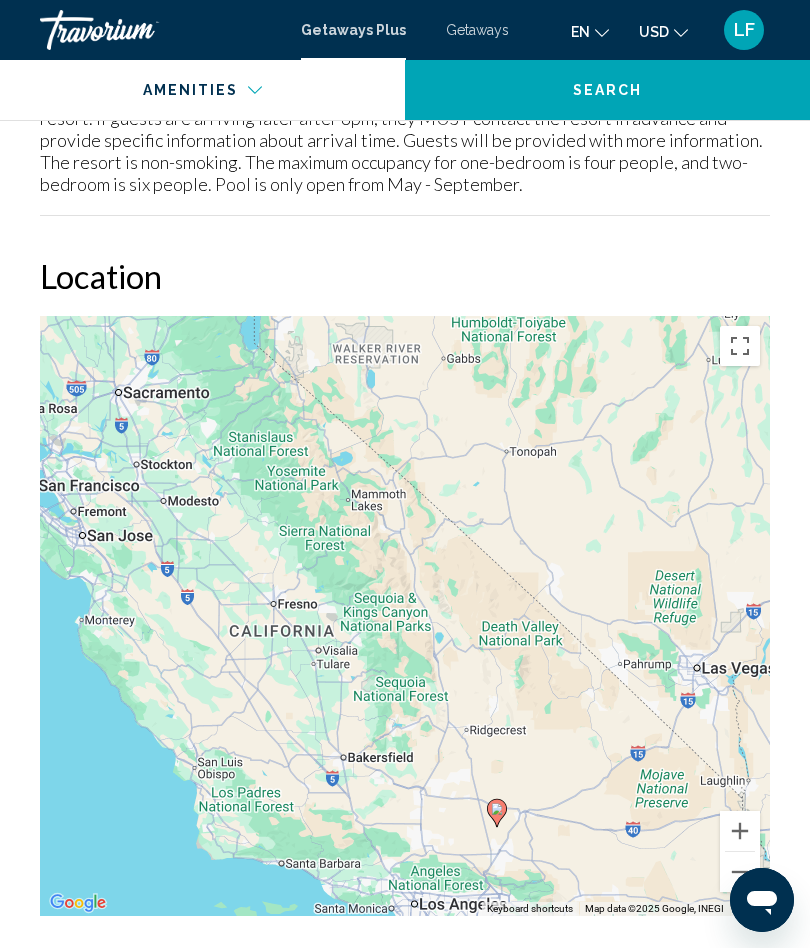 scroll, scrollTop: 3652, scrollLeft: 0, axis: vertical 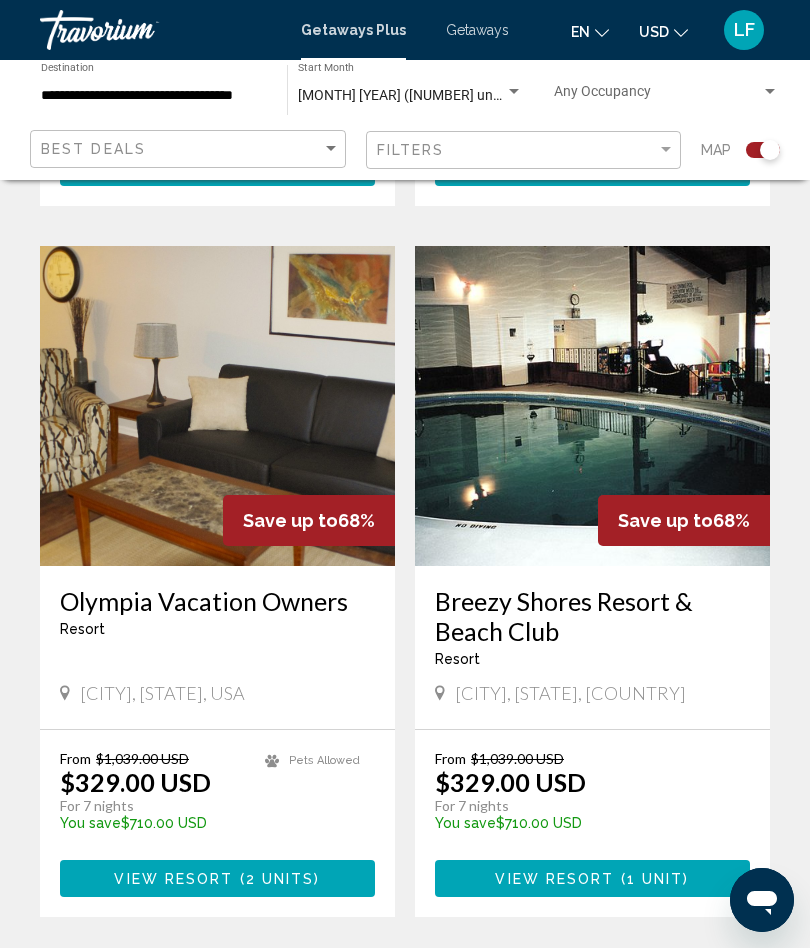 click on "25" at bounding box center (475, 977) 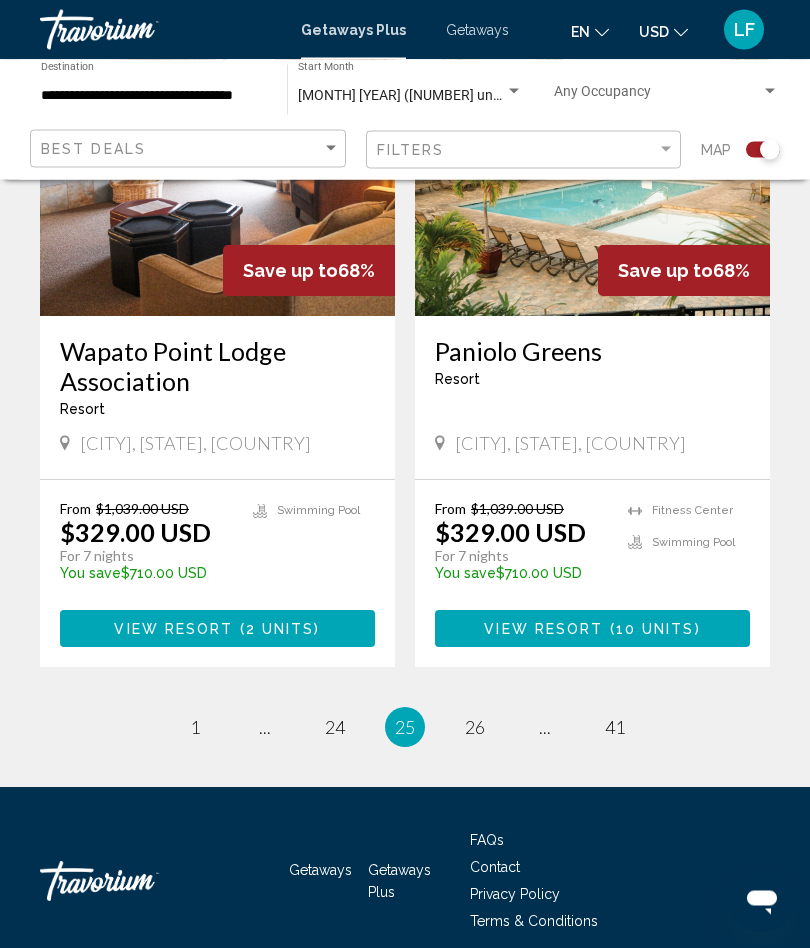 scroll, scrollTop: 4198, scrollLeft: 0, axis: vertical 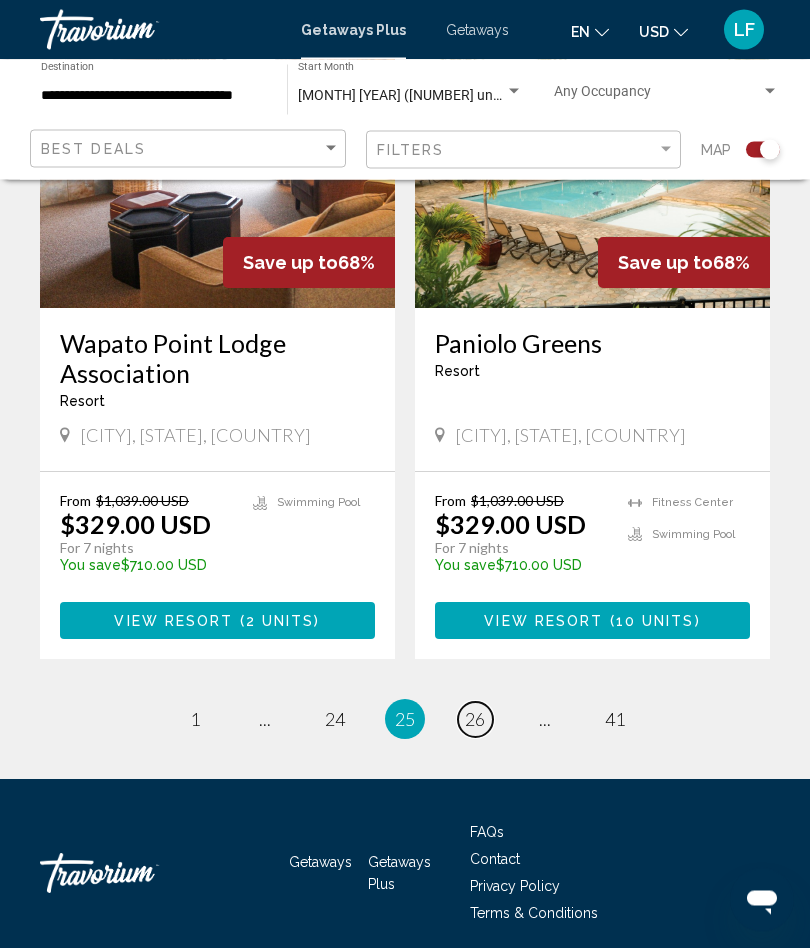 click on "26" at bounding box center [475, 720] 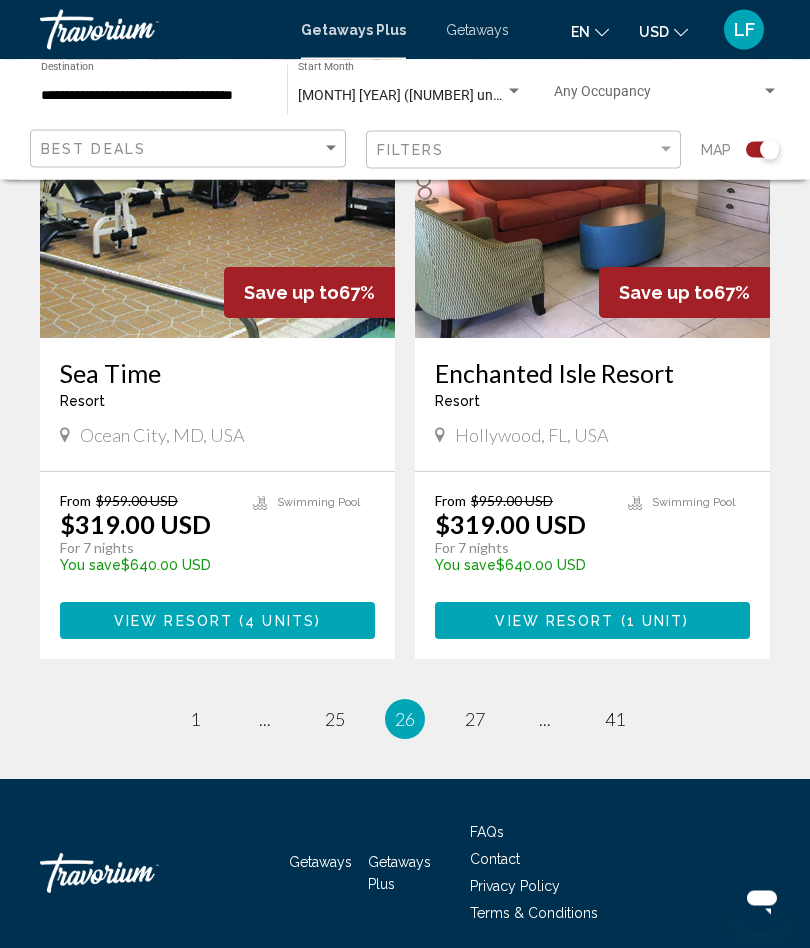 scroll, scrollTop: 4229, scrollLeft: 0, axis: vertical 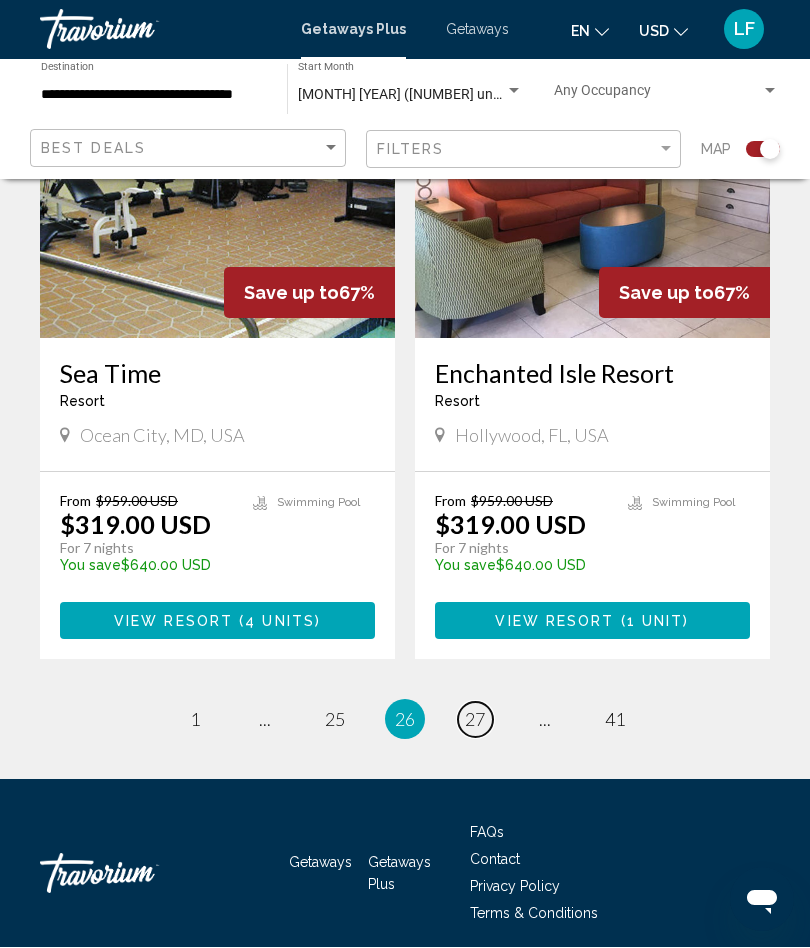 click on "27" at bounding box center (475, 720) 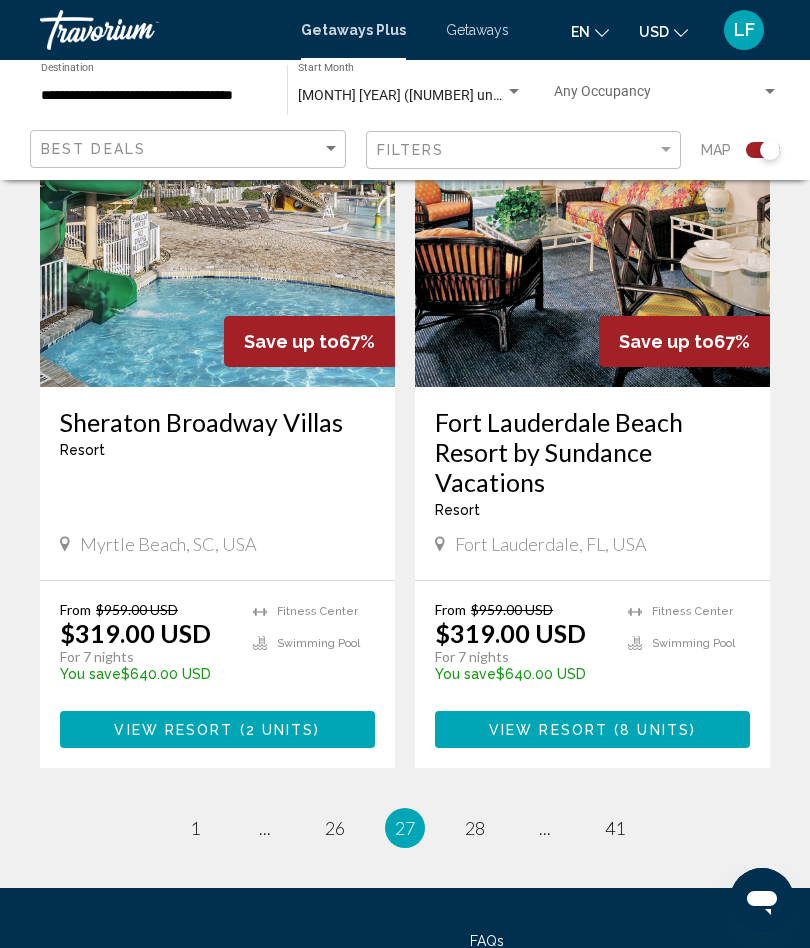 scroll, scrollTop: 4258, scrollLeft: 0, axis: vertical 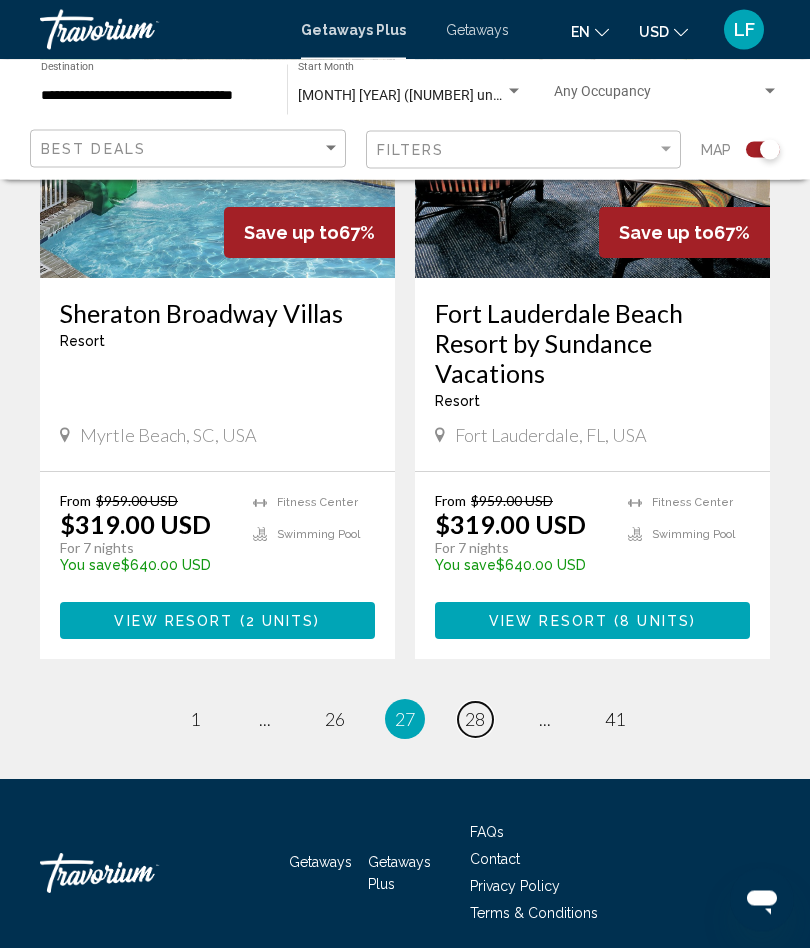 click on "28" at bounding box center [475, 720] 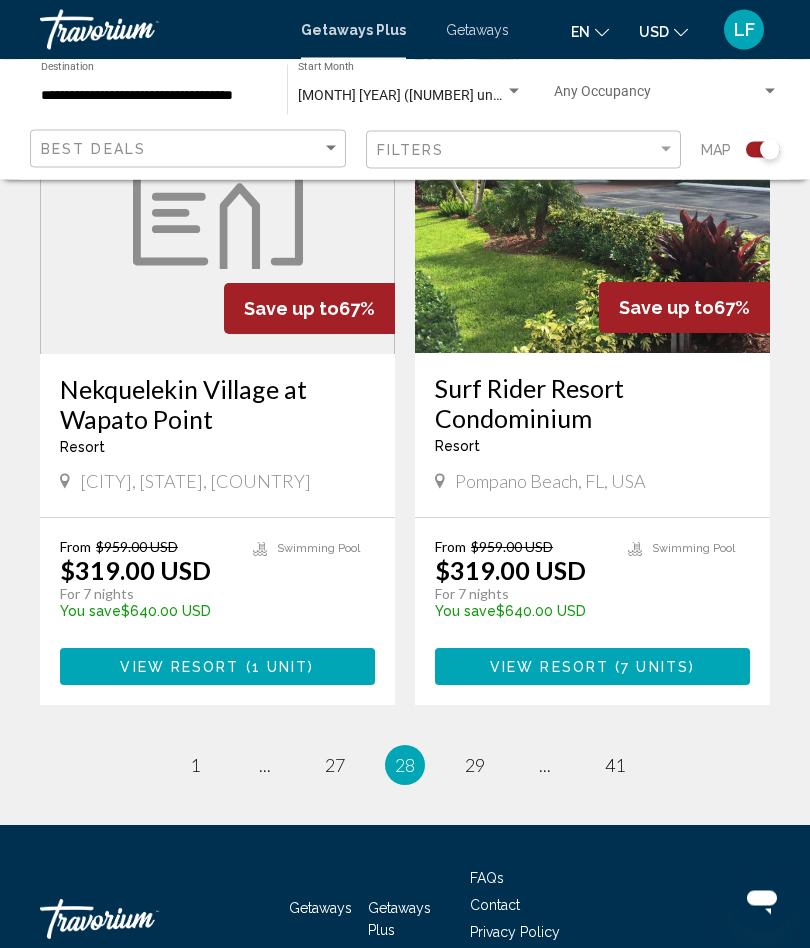 scroll, scrollTop: 4244, scrollLeft: 0, axis: vertical 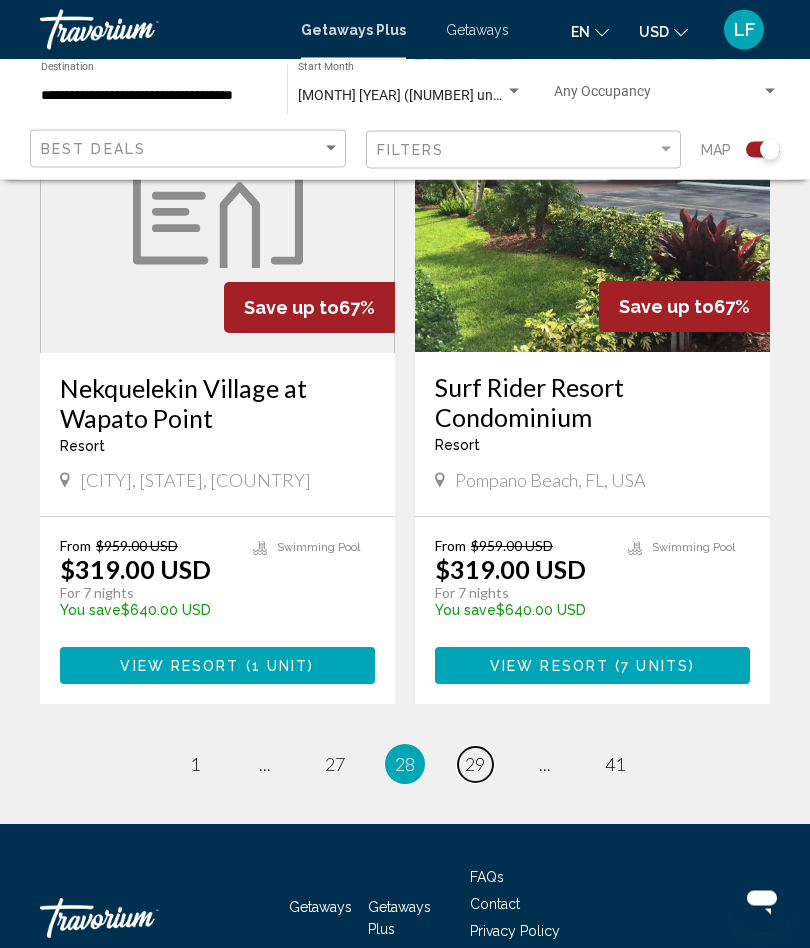 click on "29" at bounding box center (475, 765) 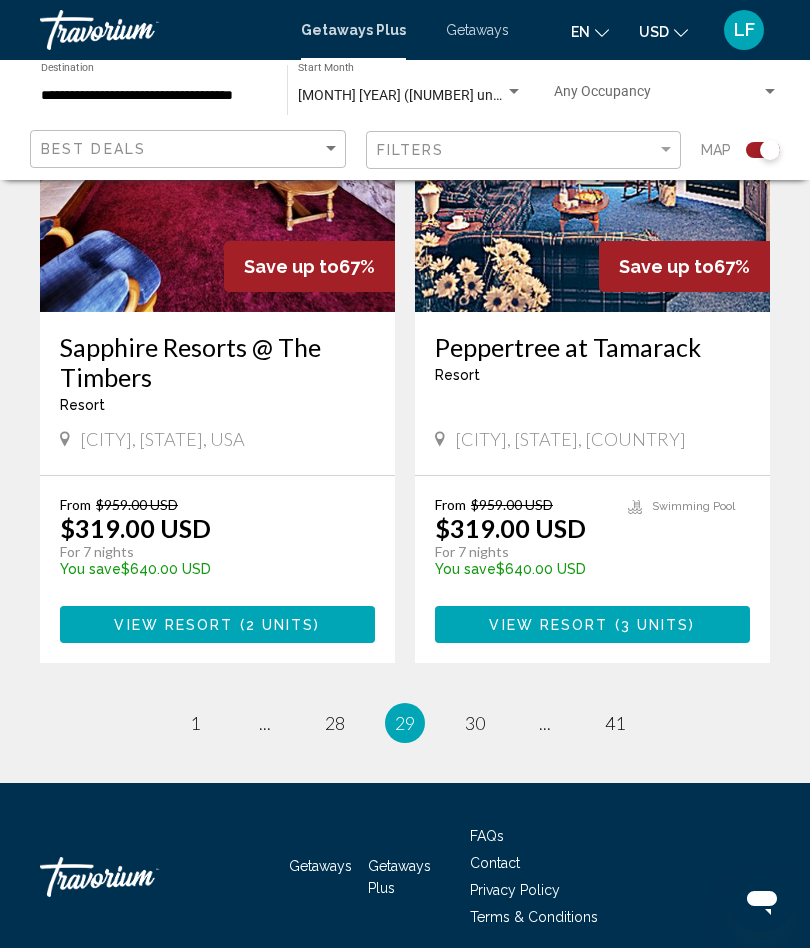 scroll, scrollTop: 4288, scrollLeft: 0, axis: vertical 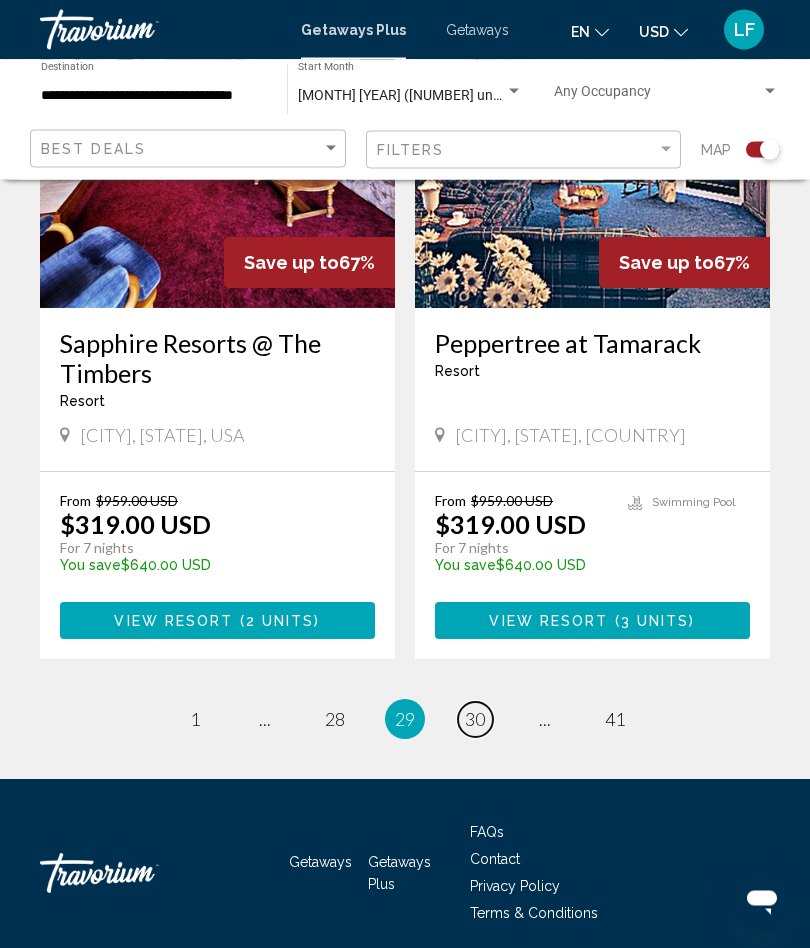 click on "30" at bounding box center (475, 720) 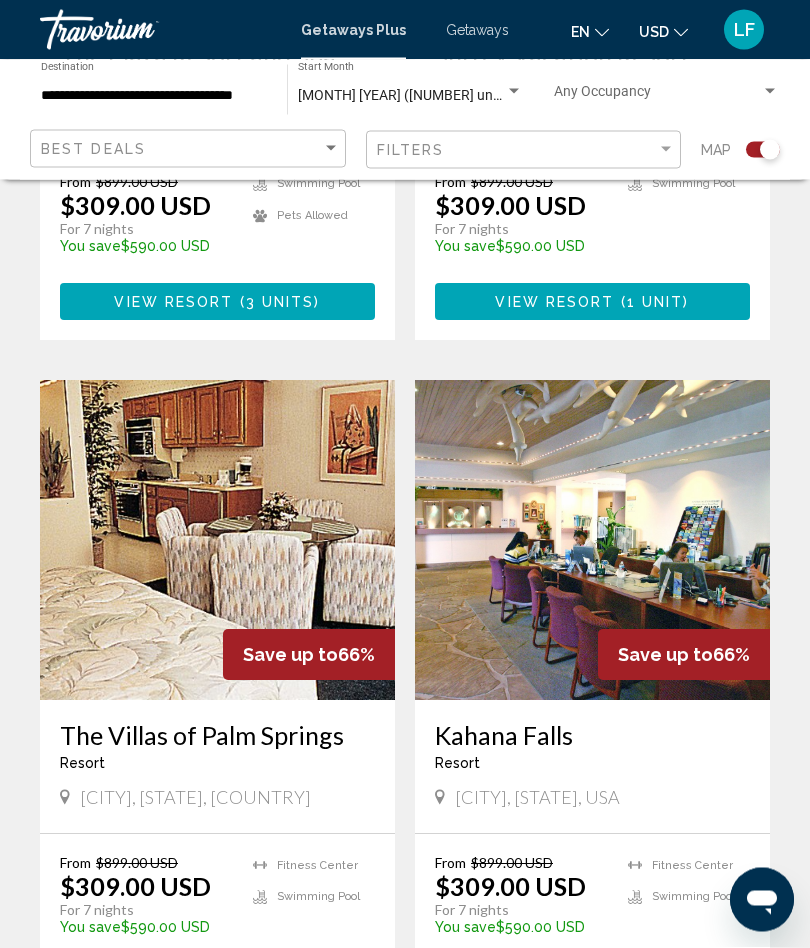 scroll, scrollTop: 3095, scrollLeft: 0, axis: vertical 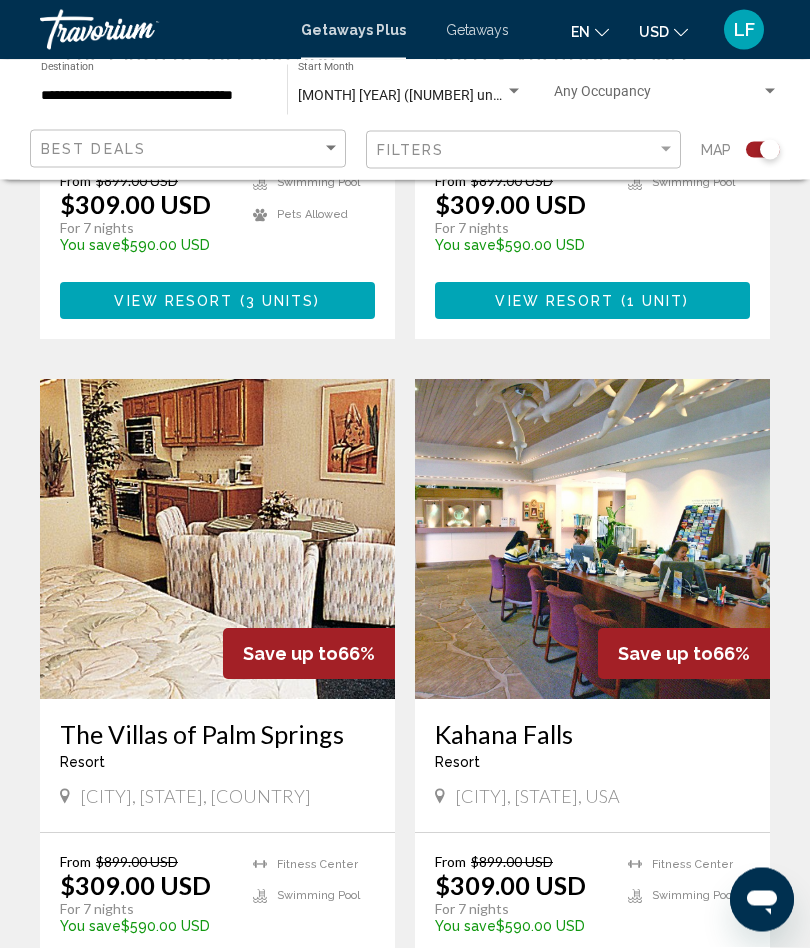 click at bounding box center (217, 540) 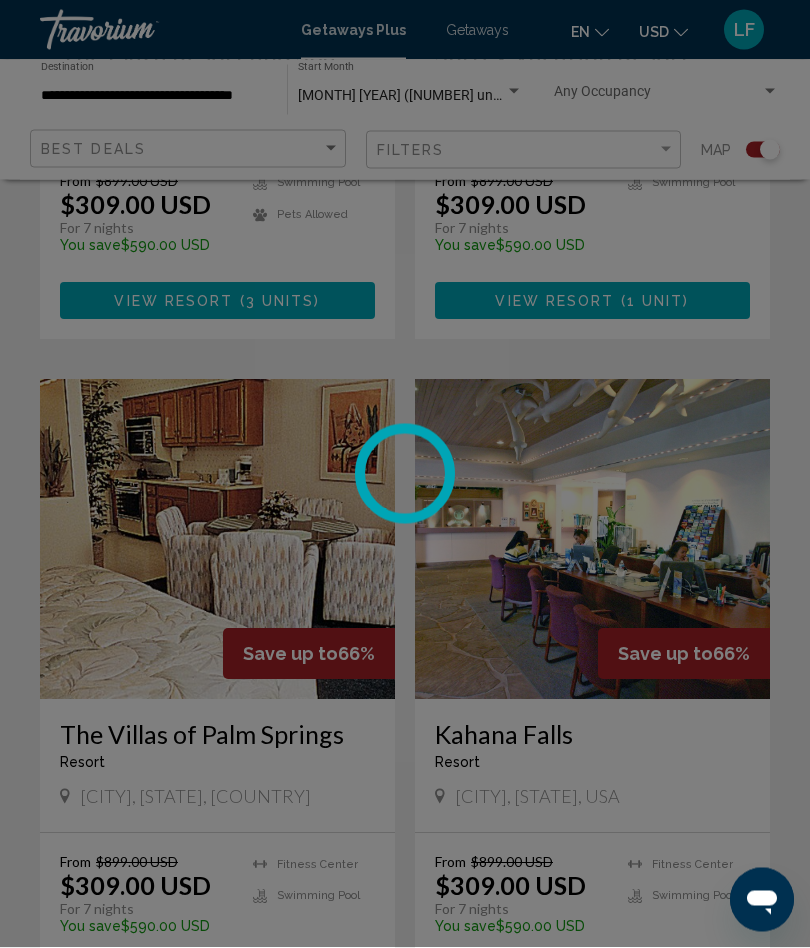 scroll, scrollTop: 3096, scrollLeft: 0, axis: vertical 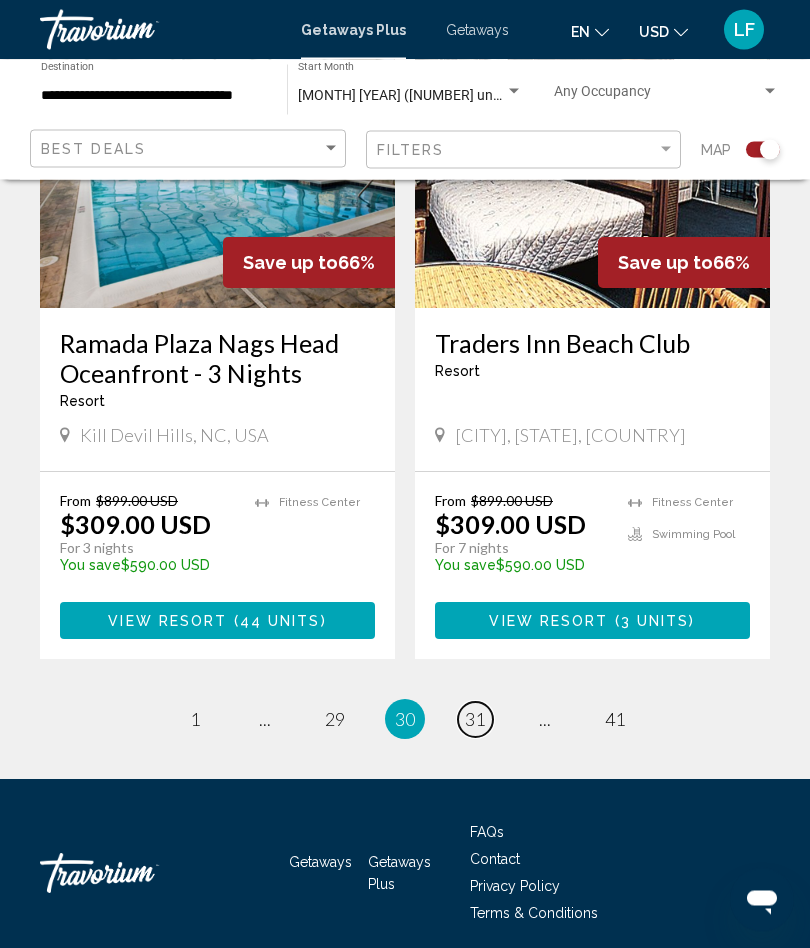 click on "31" at bounding box center [475, 720] 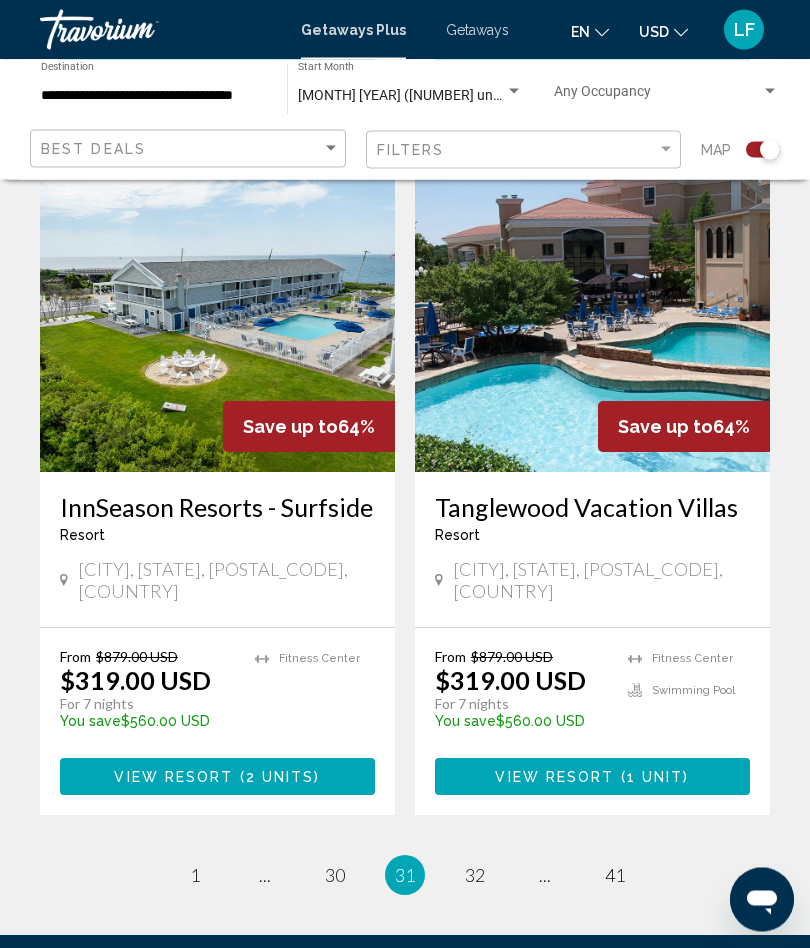 scroll, scrollTop: 4198, scrollLeft: 0, axis: vertical 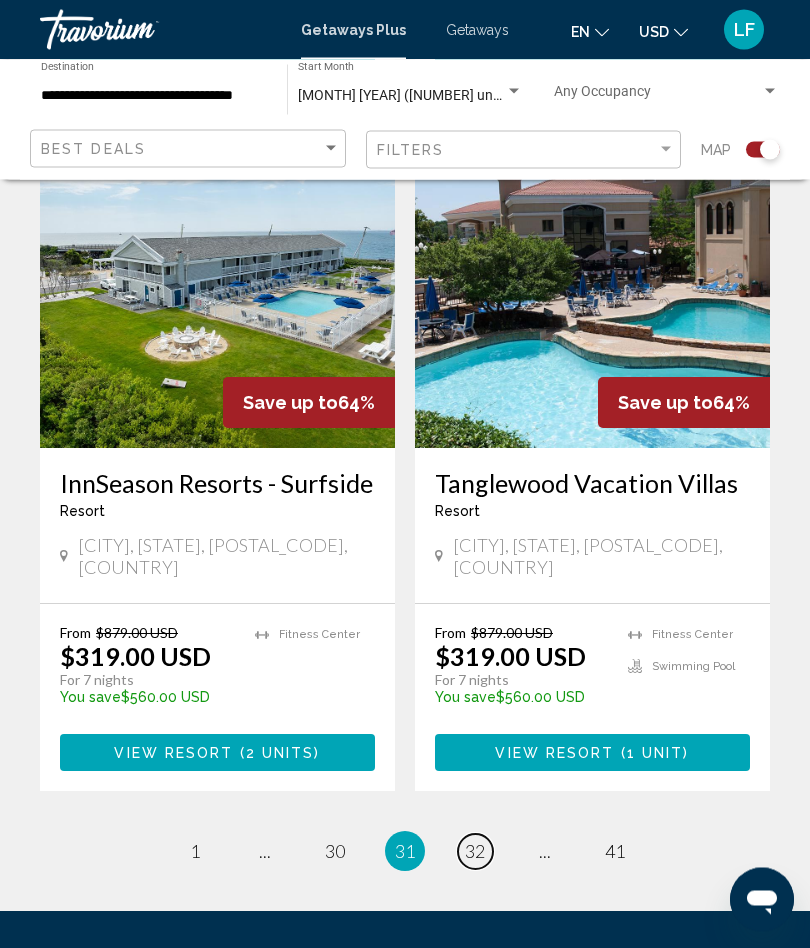 click on "32" at bounding box center [475, 852] 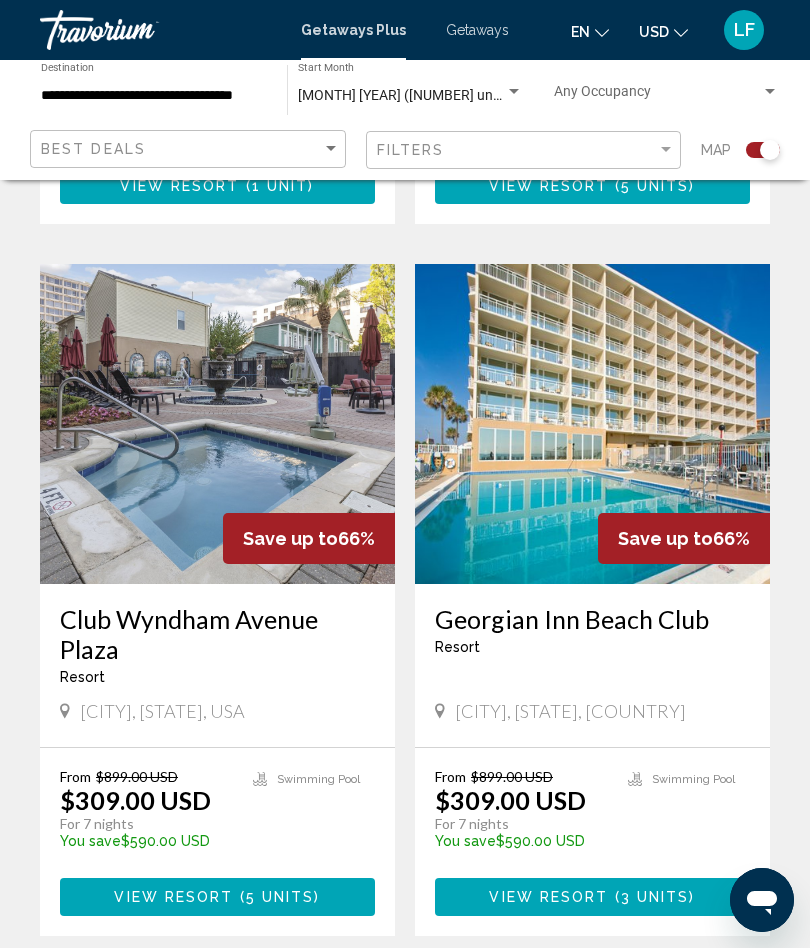 scroll, scrollTop: 1106, scrollLeft: 0, axis: vertical 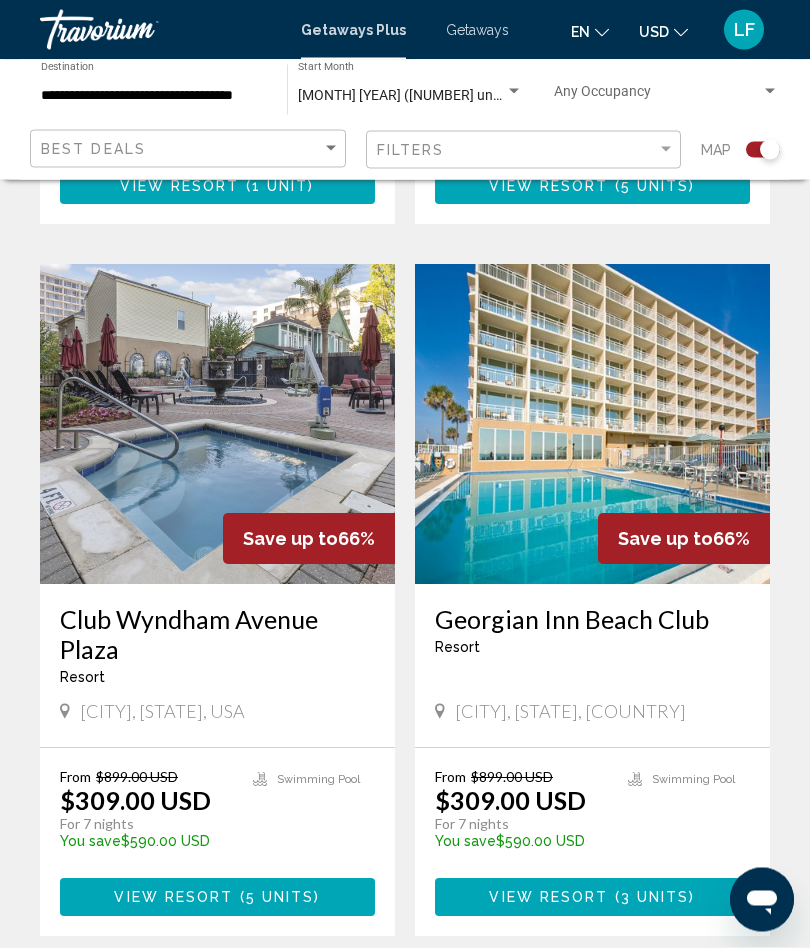 click at bounding box center [217, 425] 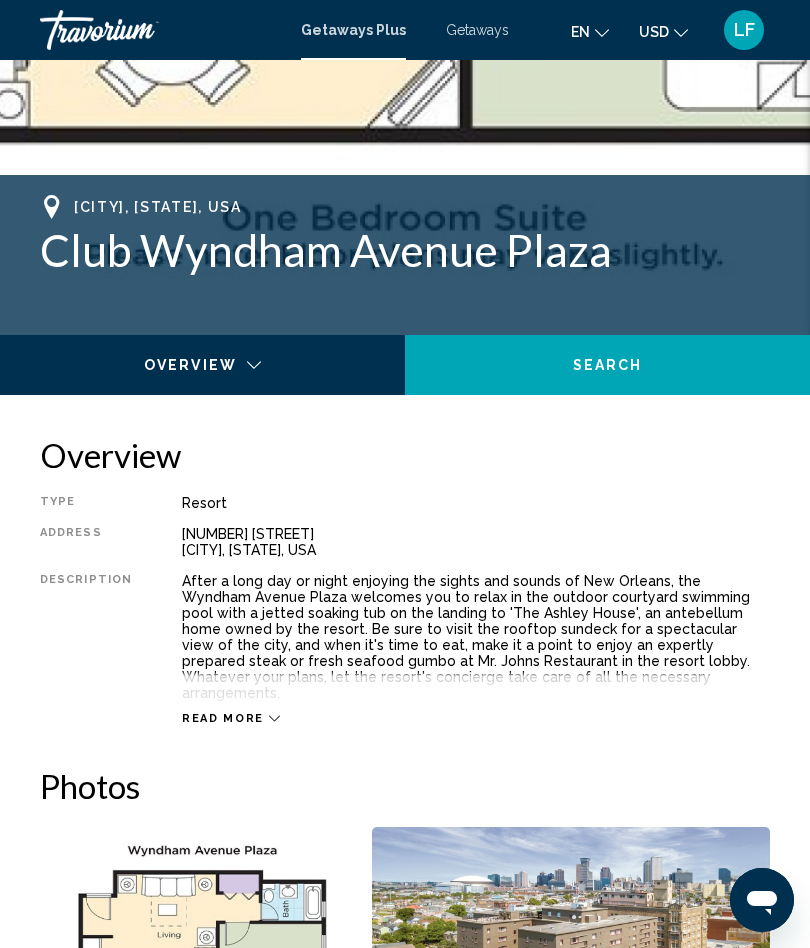 scroll, scrollTop: 672, scrollLeft: 0, axis: vertical 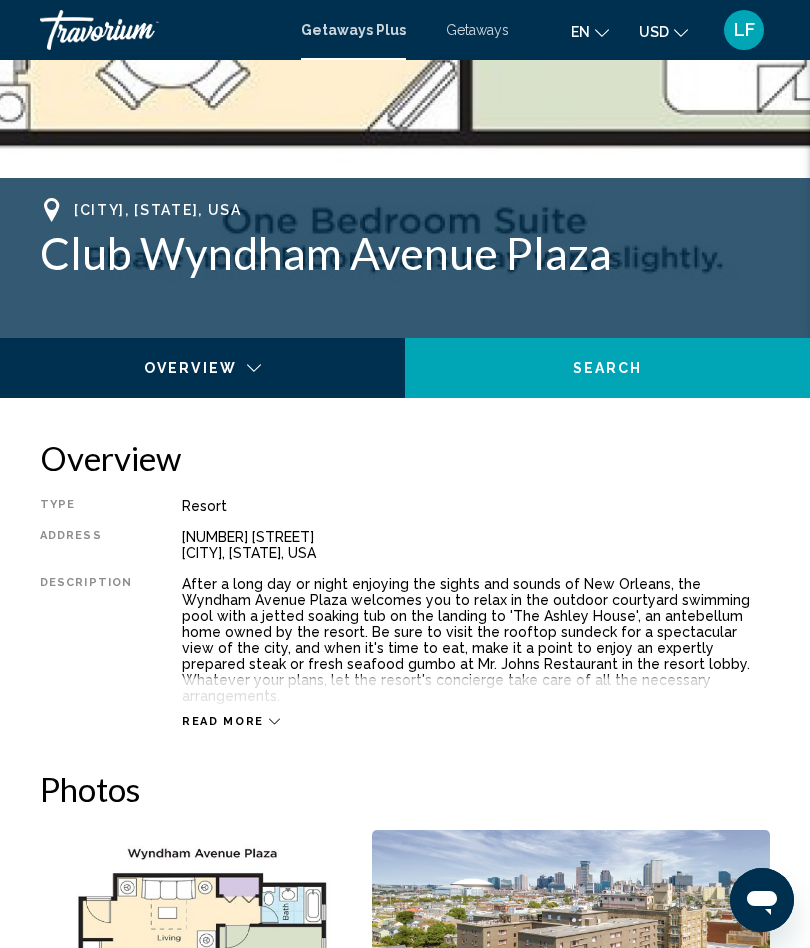click on "Read more" at bounding box center [223, 721] 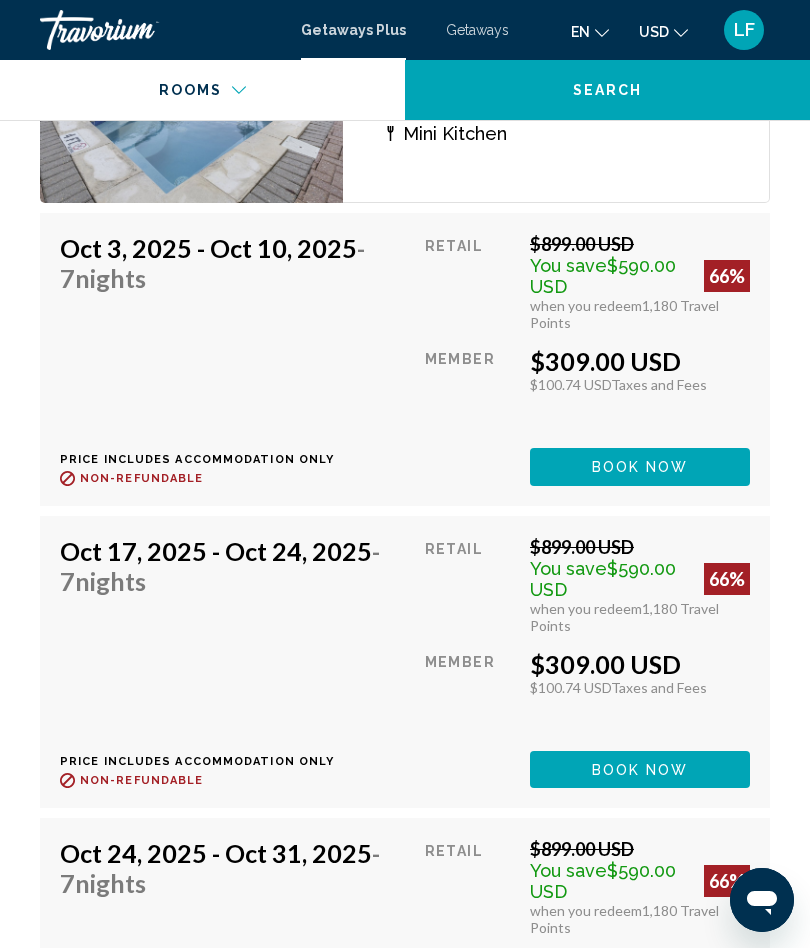 scroll, scrollTop: 4856, scrollLeft: 0, axis: vertical 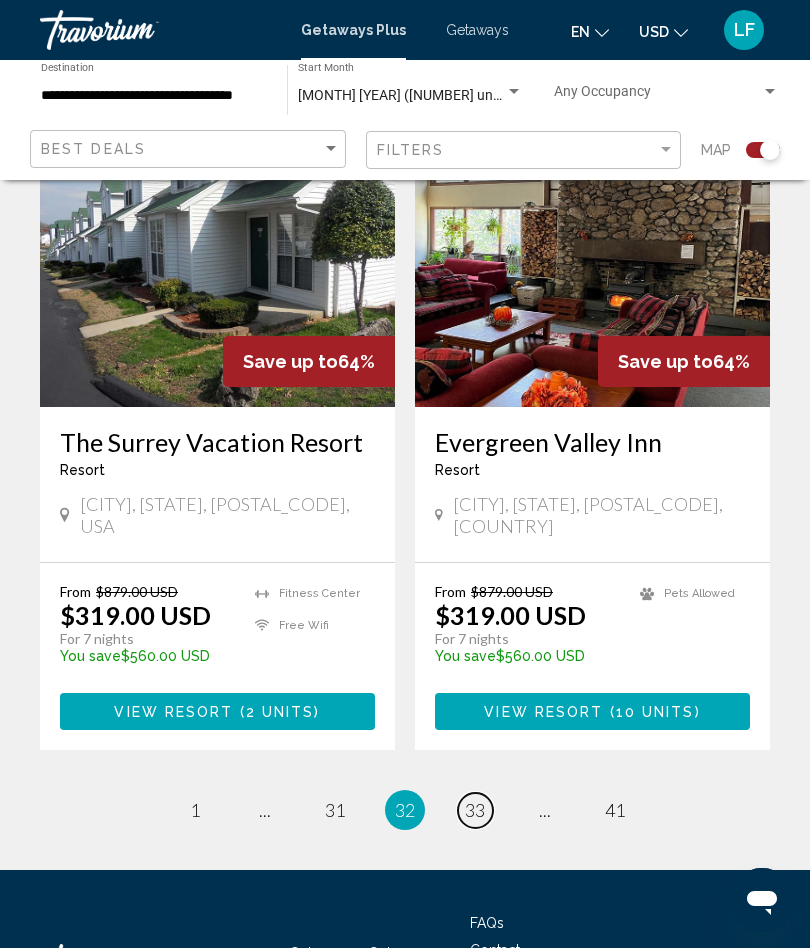 click on "33" at bounding box center (475, 810) 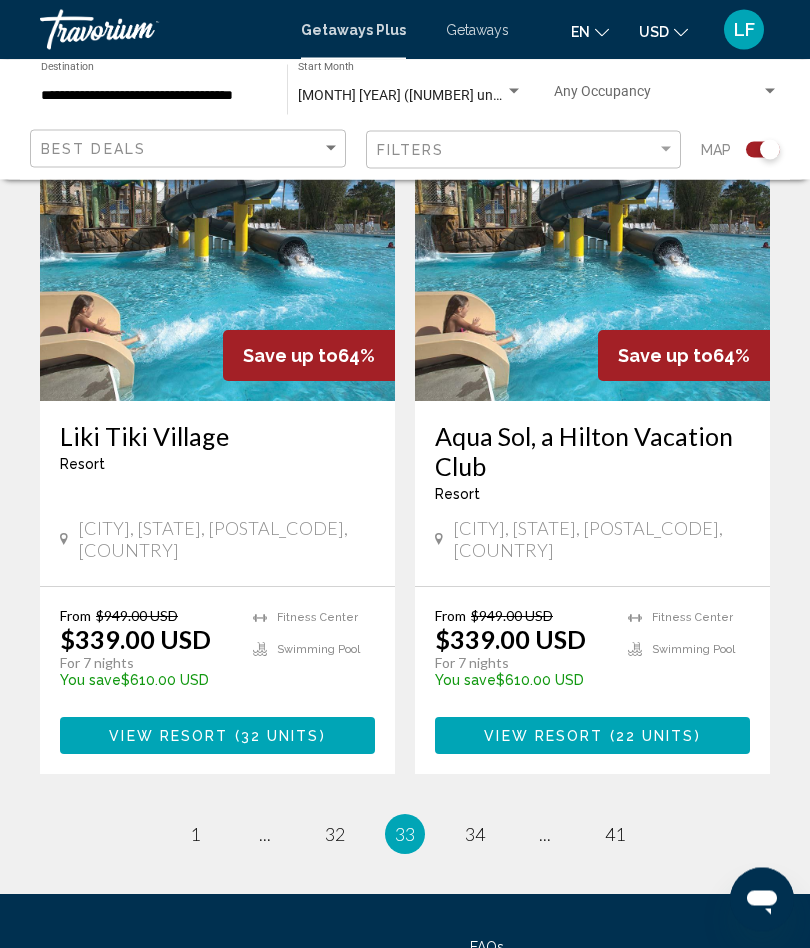 scroll, scrollTop: 4250, scrollLeft: 0, axis: vertical 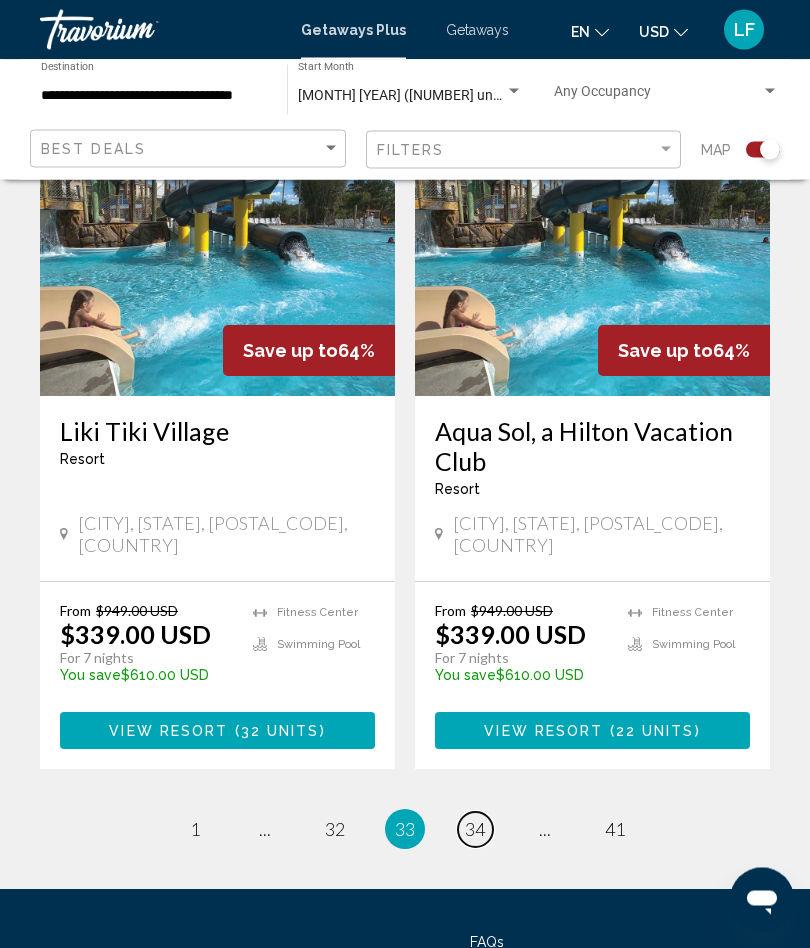 click on "page  34" at bounding box center [475, 830] 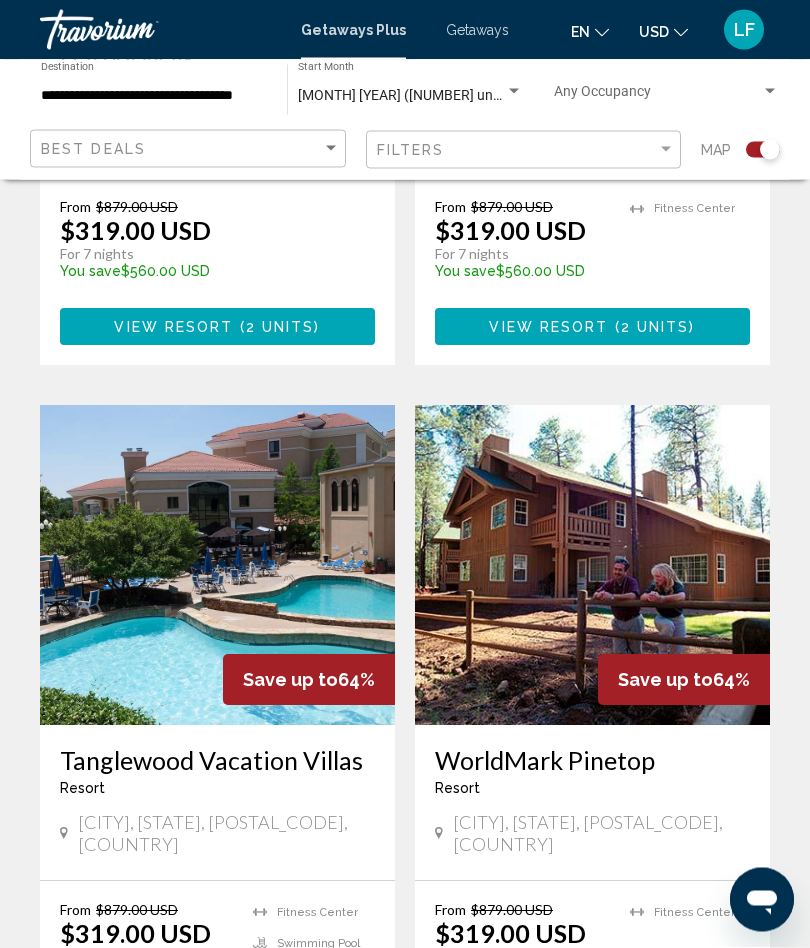 scroll, scrollTop: 3218, scrollLeft: 0, axis: vertical 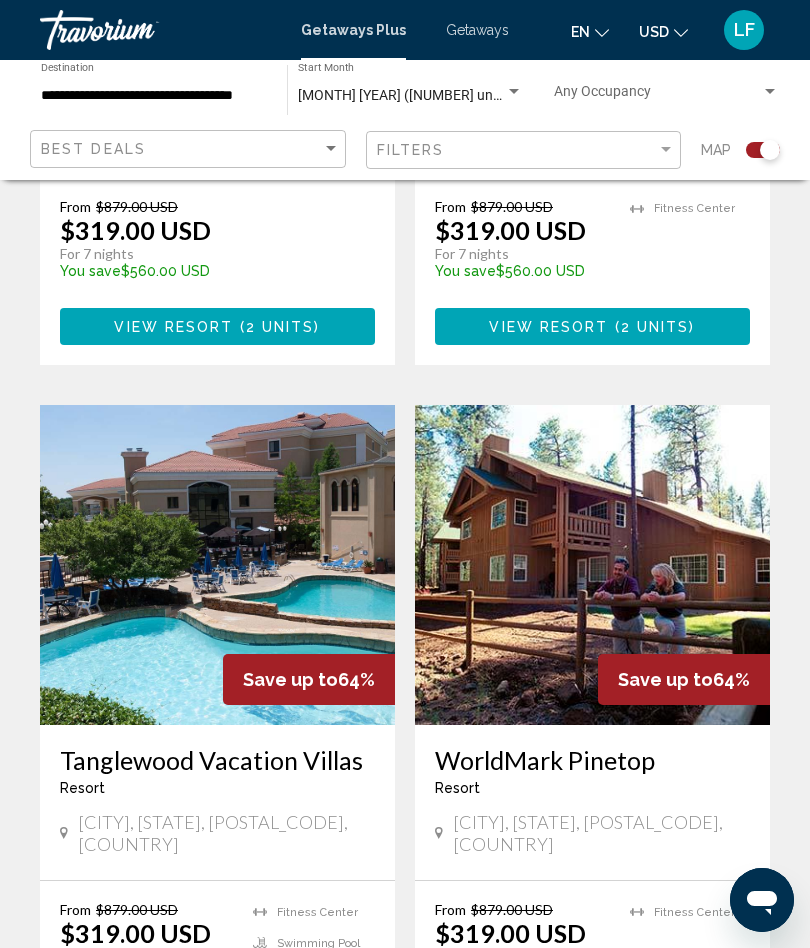 click at bounding box center [217, 565] 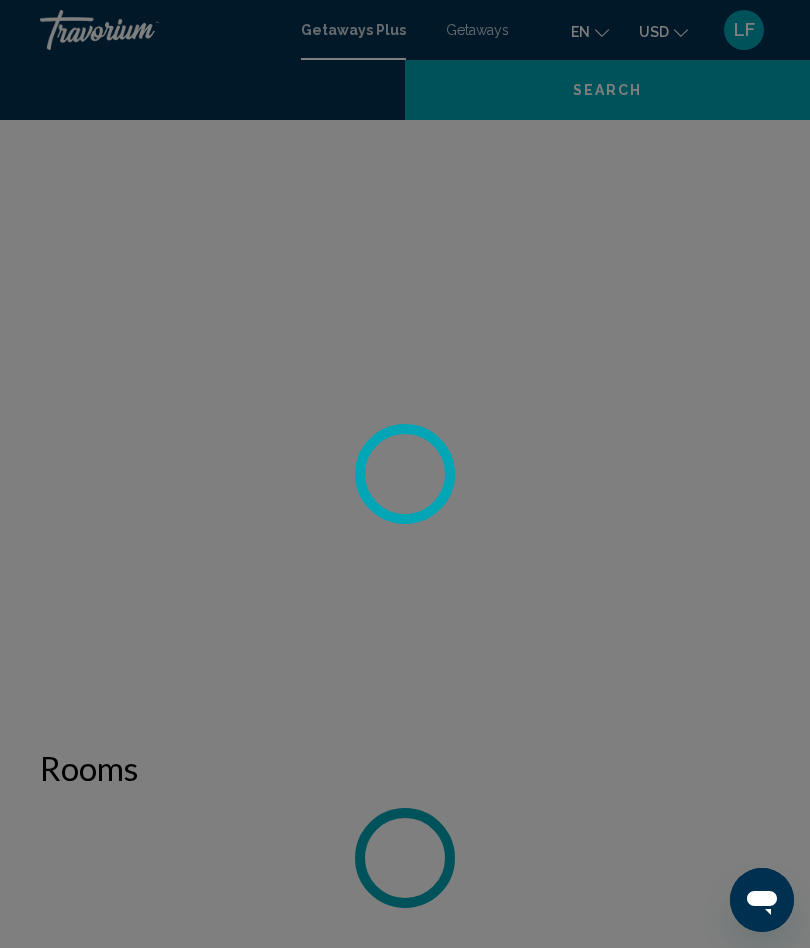 scroll, scrollTop: 0, scrollLeft: 0, axis: both 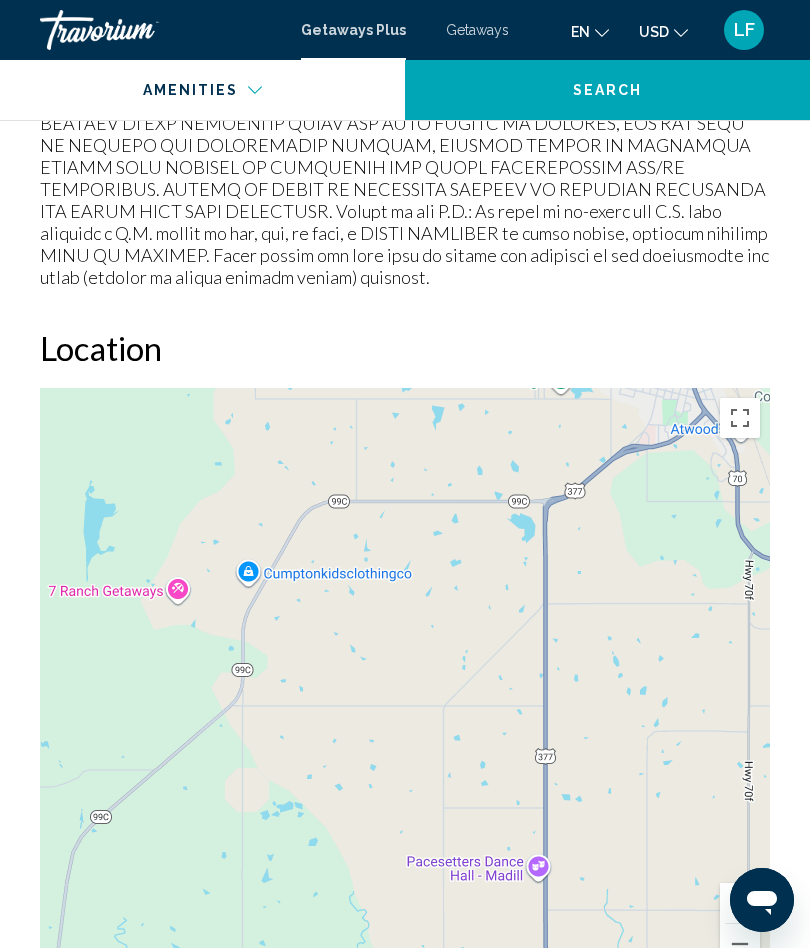 click at bounding box center (405, 688) 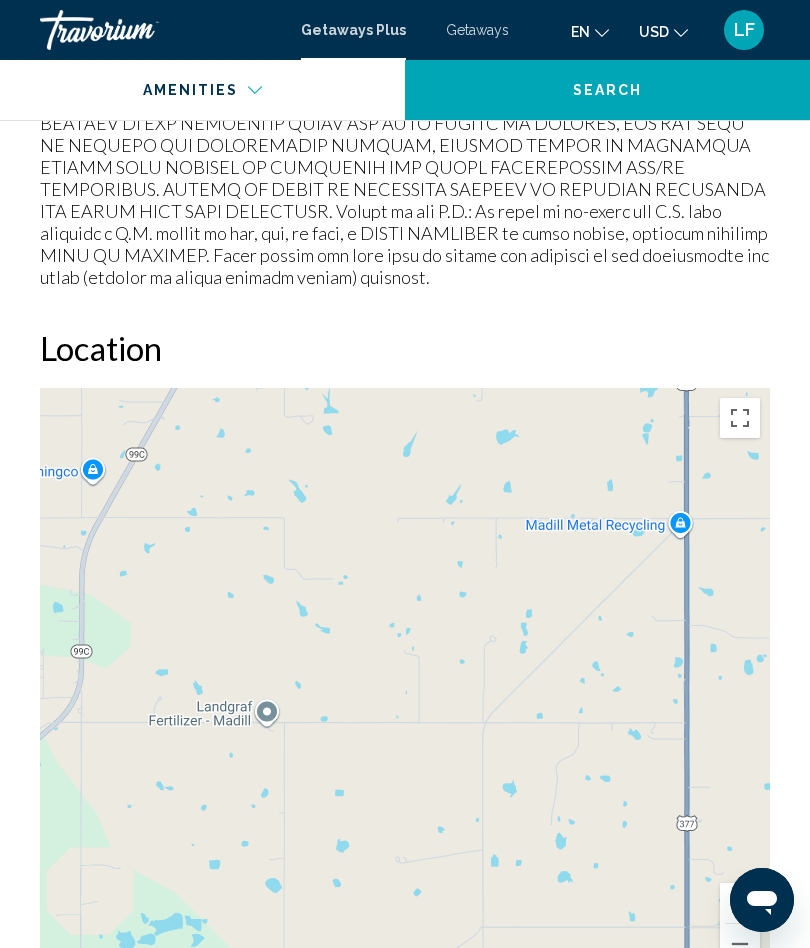 click at bounding box center (740, 944) 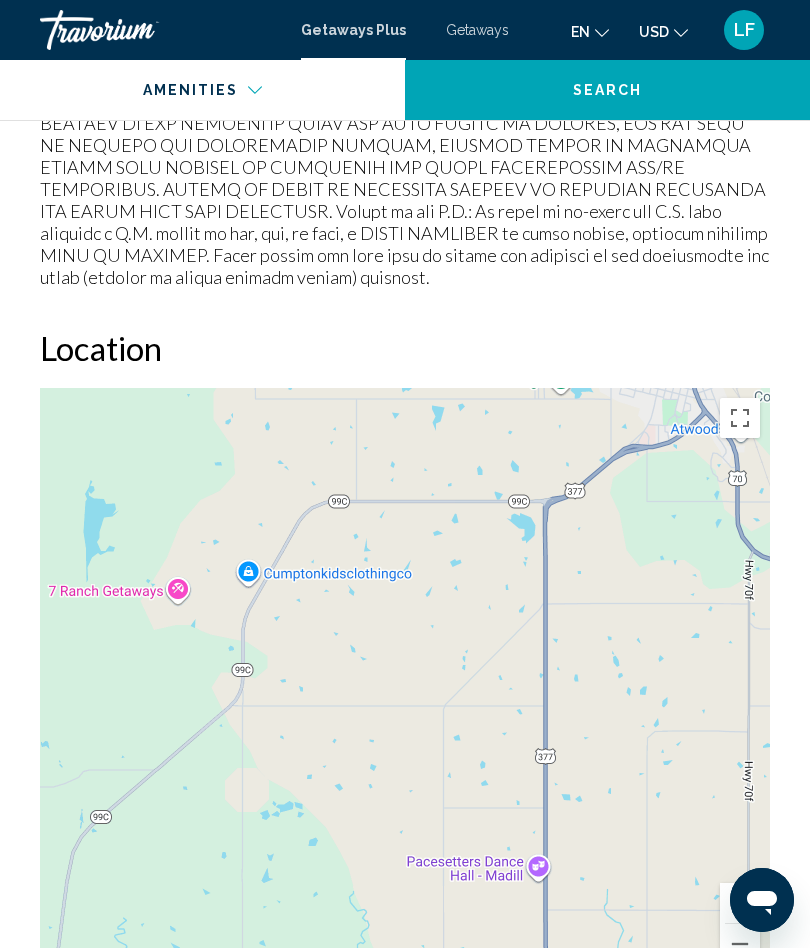 click at bounding box center [740, 944] 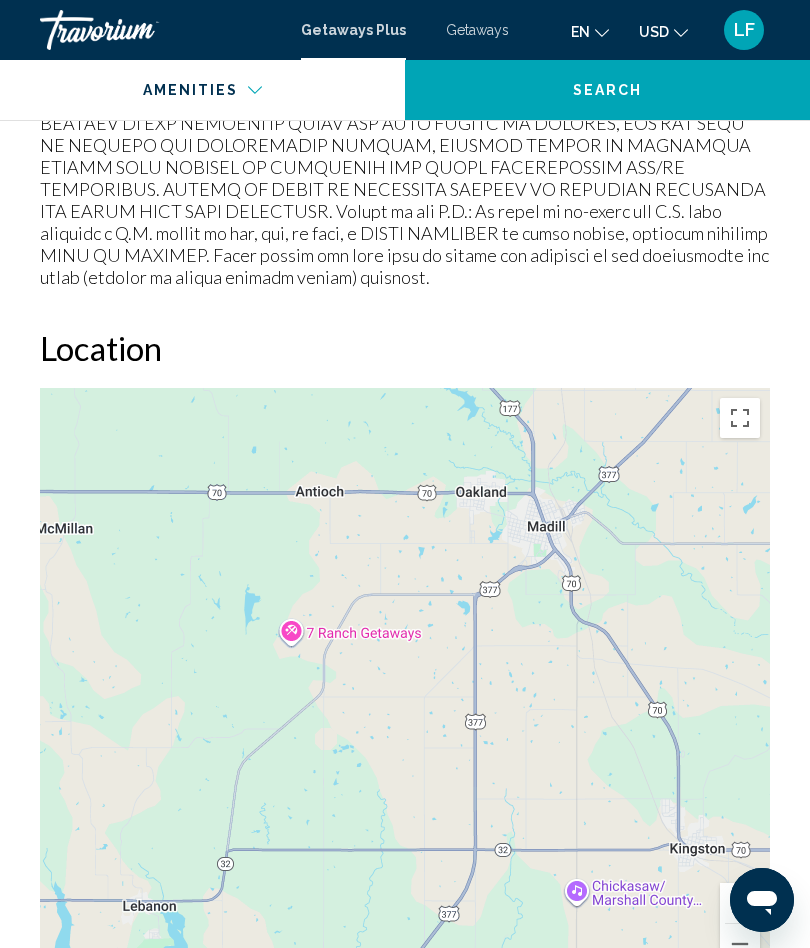 click at bounding box center (740, 944) 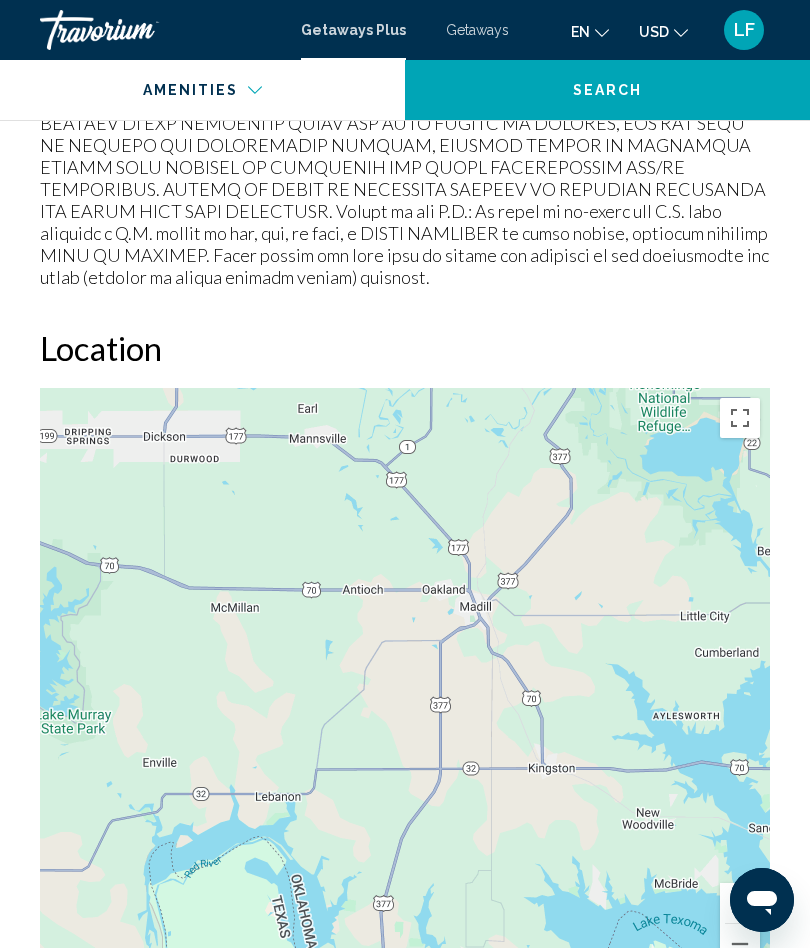 click at bounding box center (740, 944) 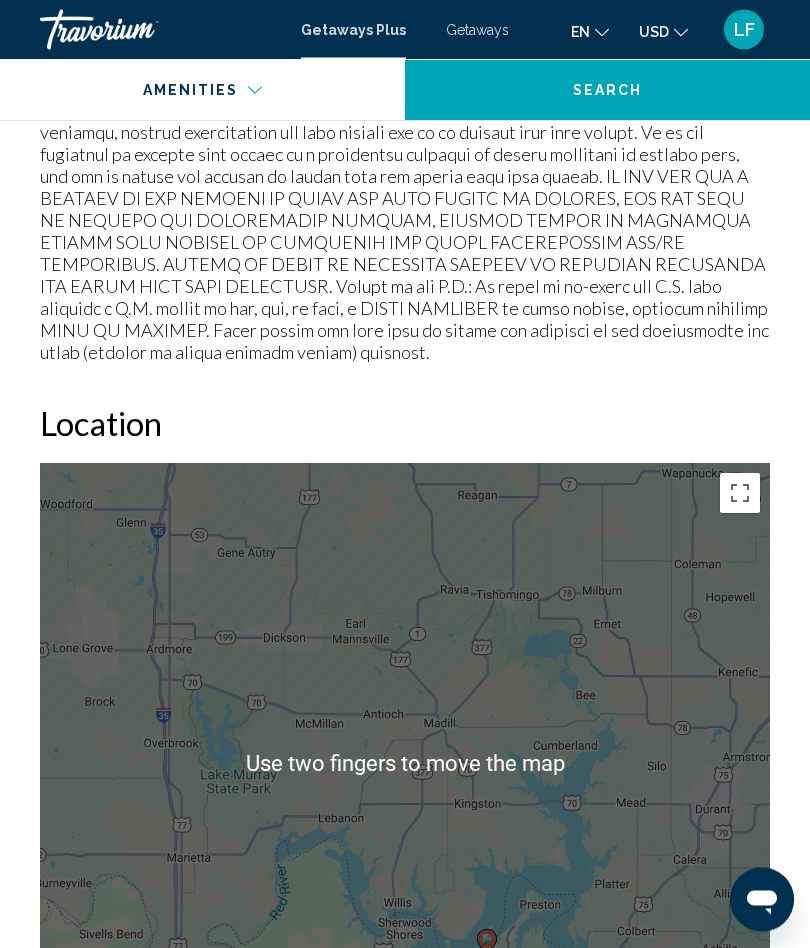 scroll, scrollTop: 2864, scrollLeft: 0, axis: vertical 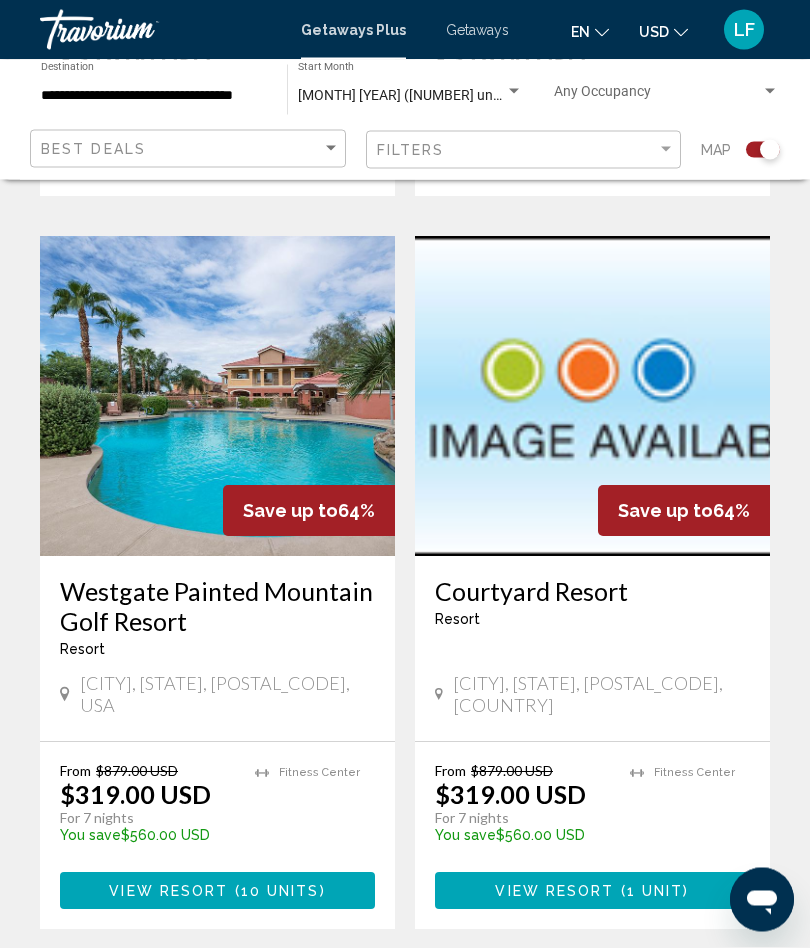 click on "35" at bounding box center [475, 990] 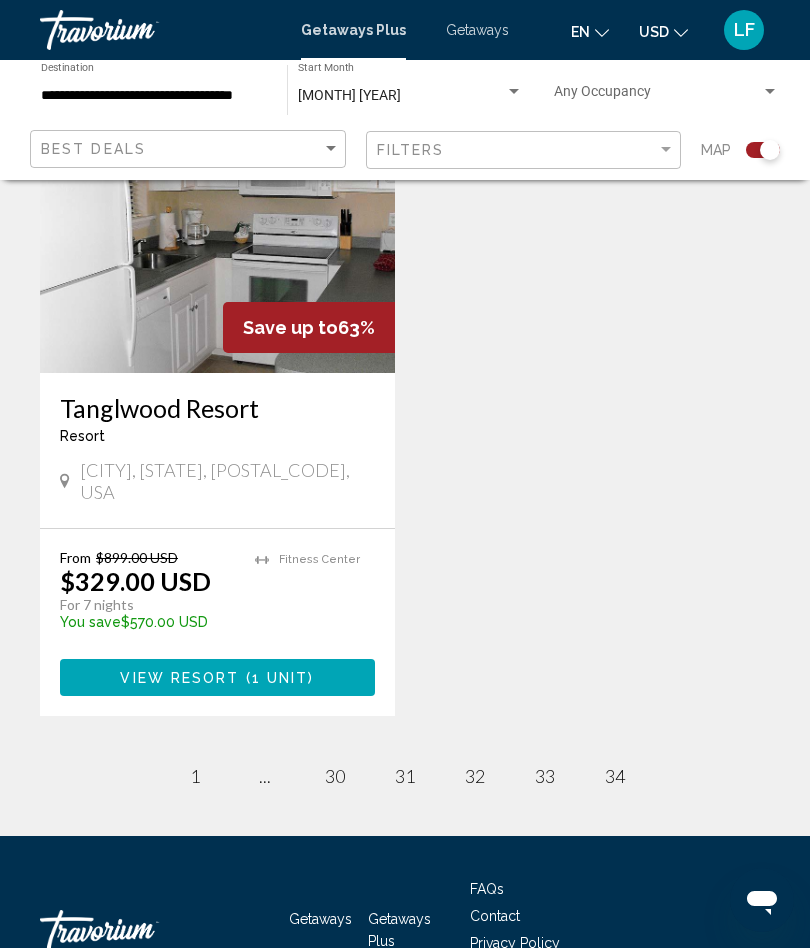 scroll, scrollTop: 670, scrollLeft: 0, axis: vertical 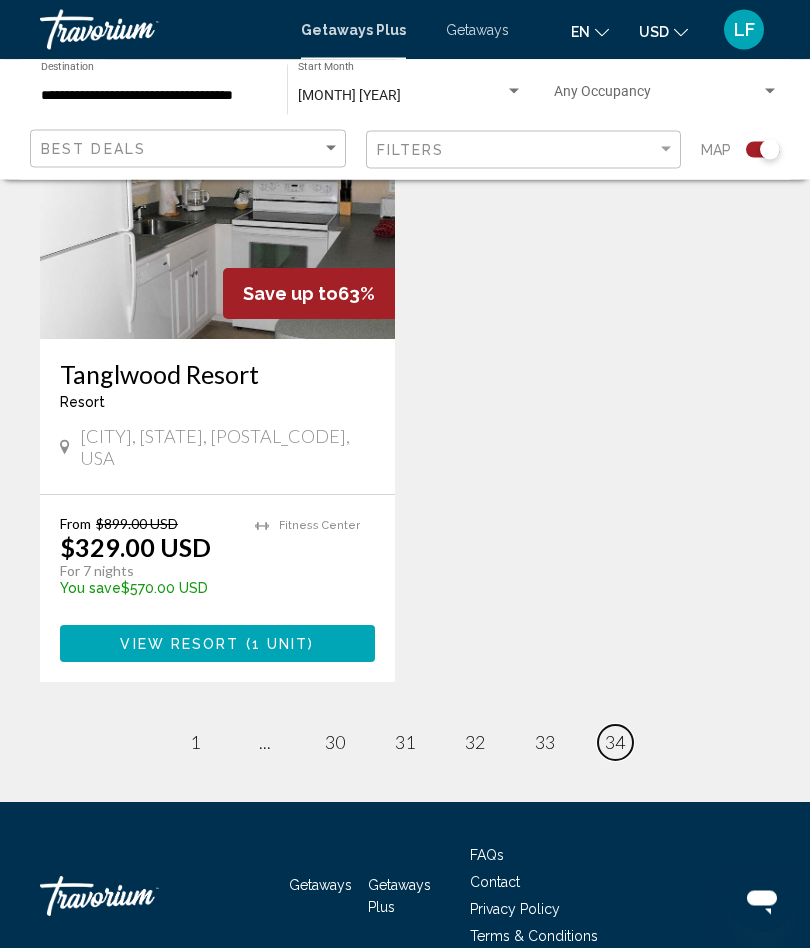 click on "34" at bounding box center (615, 743) 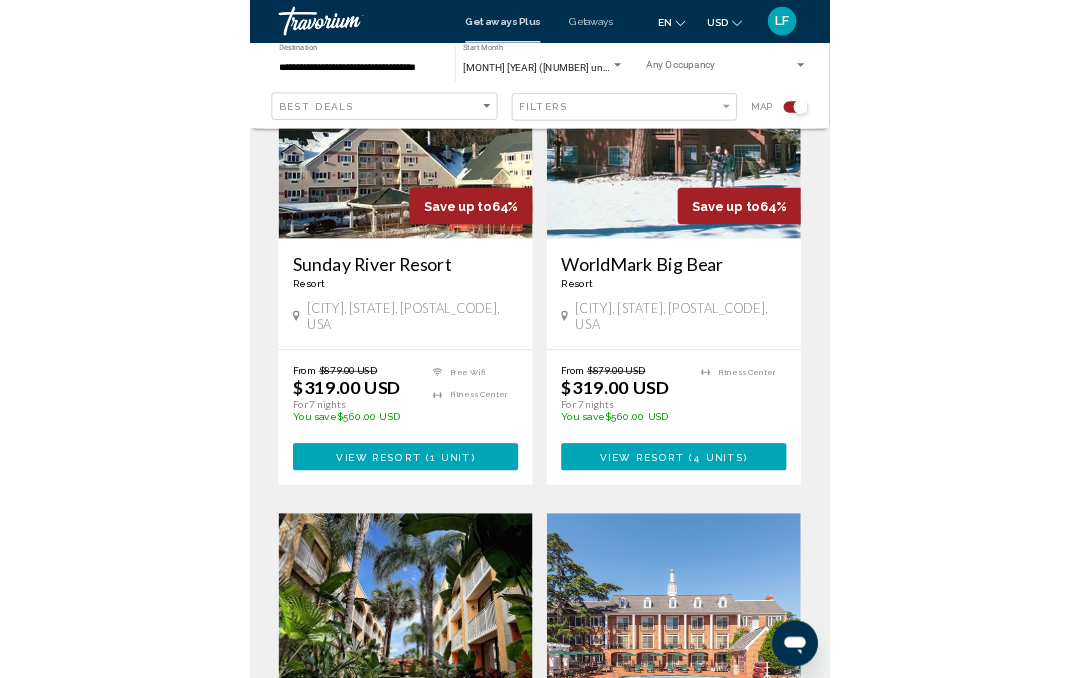 scroll, scrollTop: 1715, scrollLeft: 0, axis: vertical 